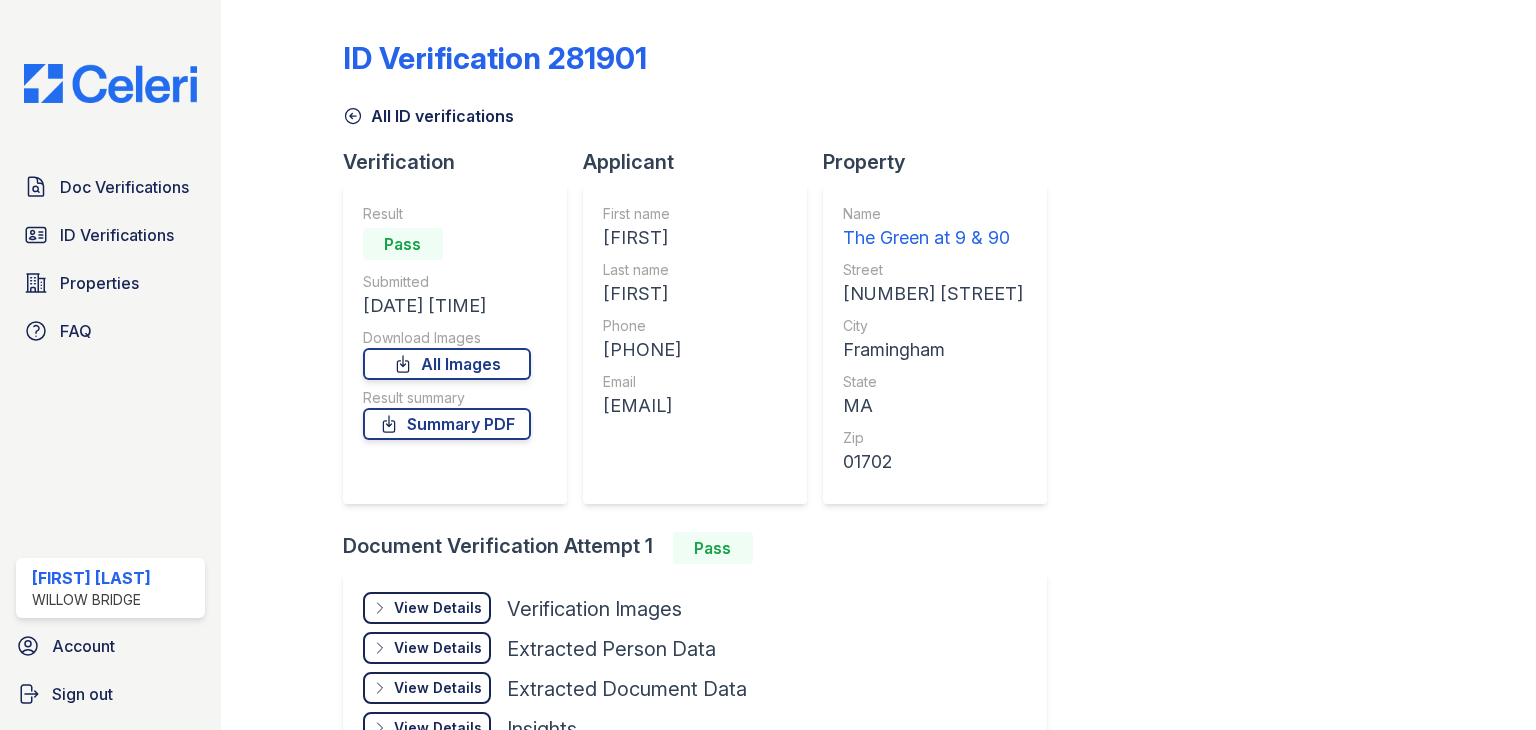 scroll, scrollTop: 0, scrollLeft: 0, axis: both 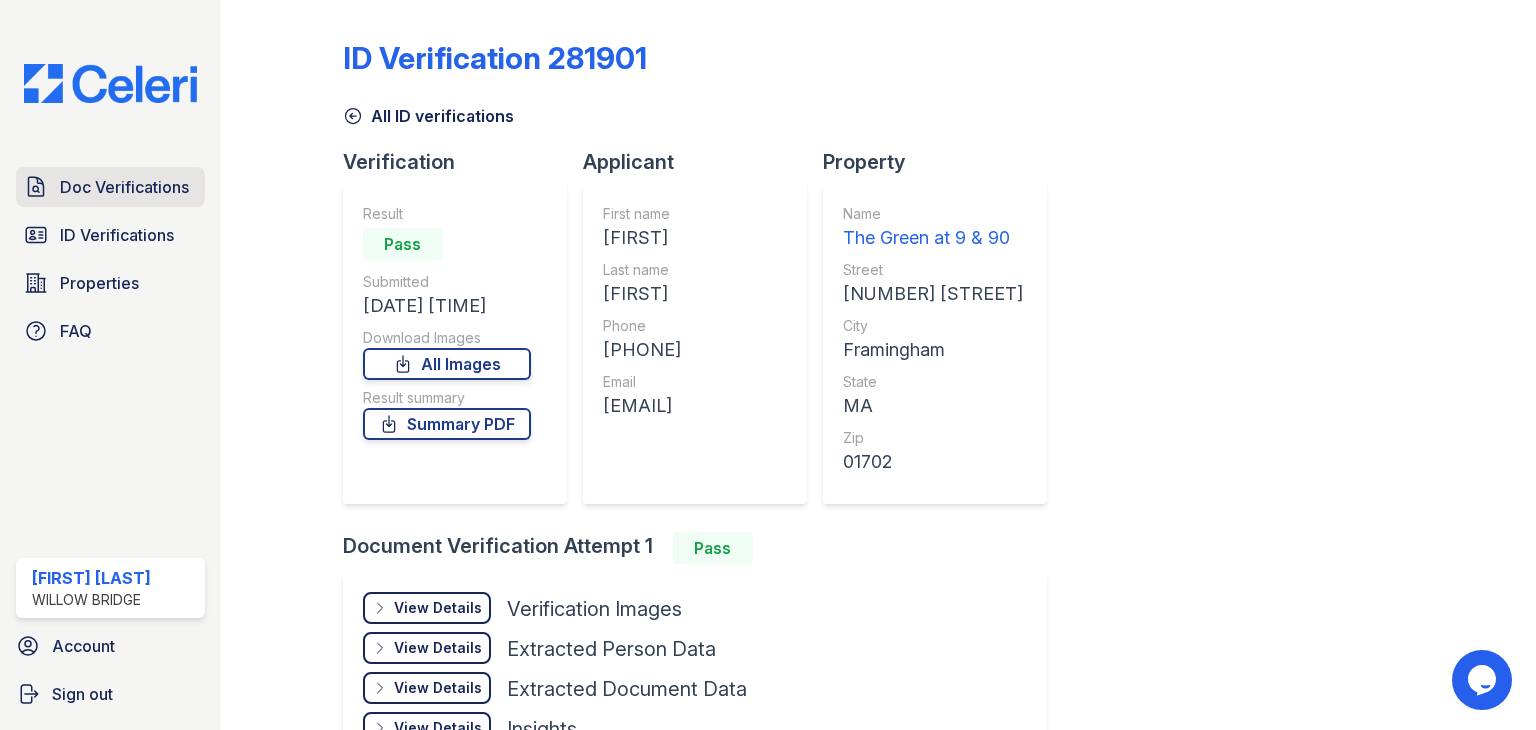 click on "Doc Verifications" at bounding box center [124, 187] 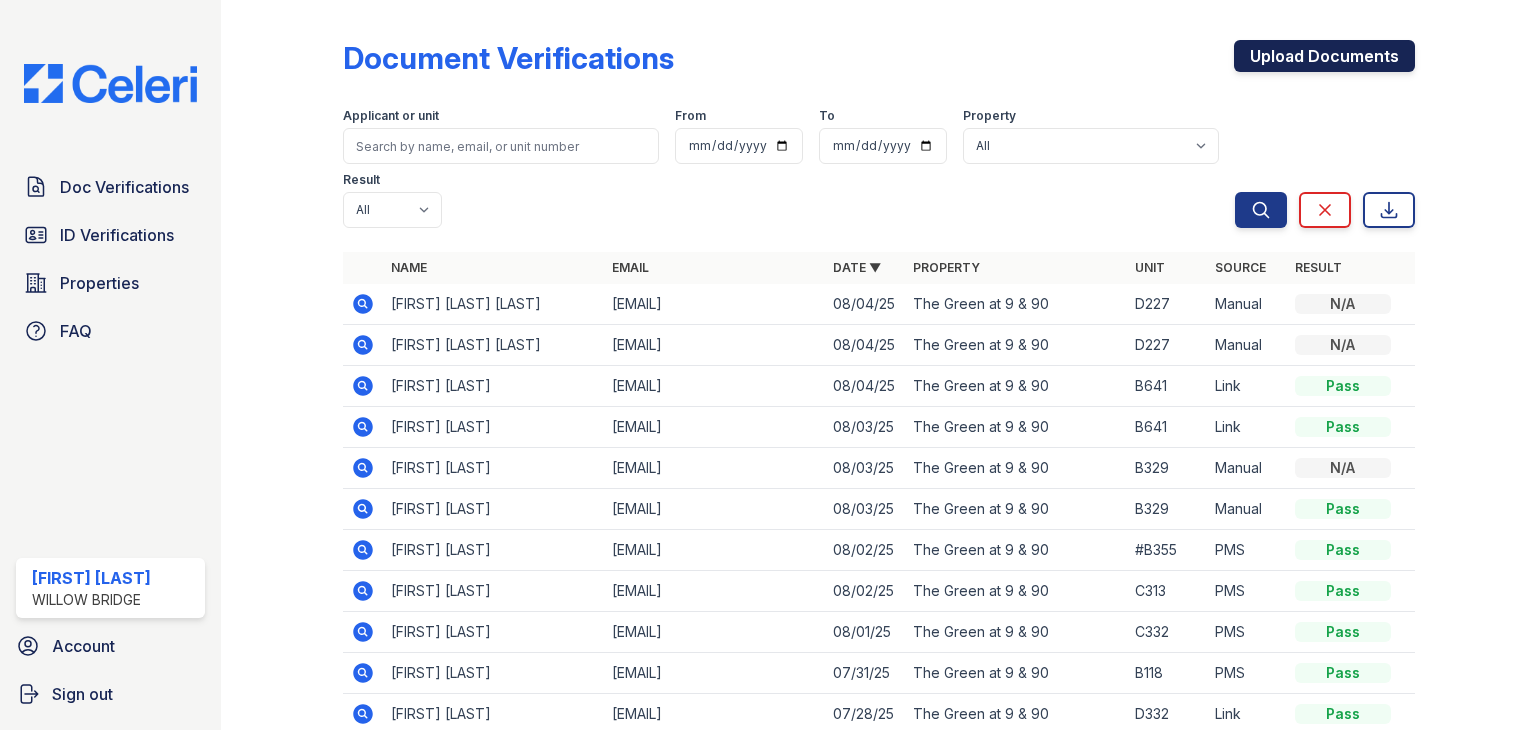 click on "Upload Documents" at bounding box center (1324, 56) 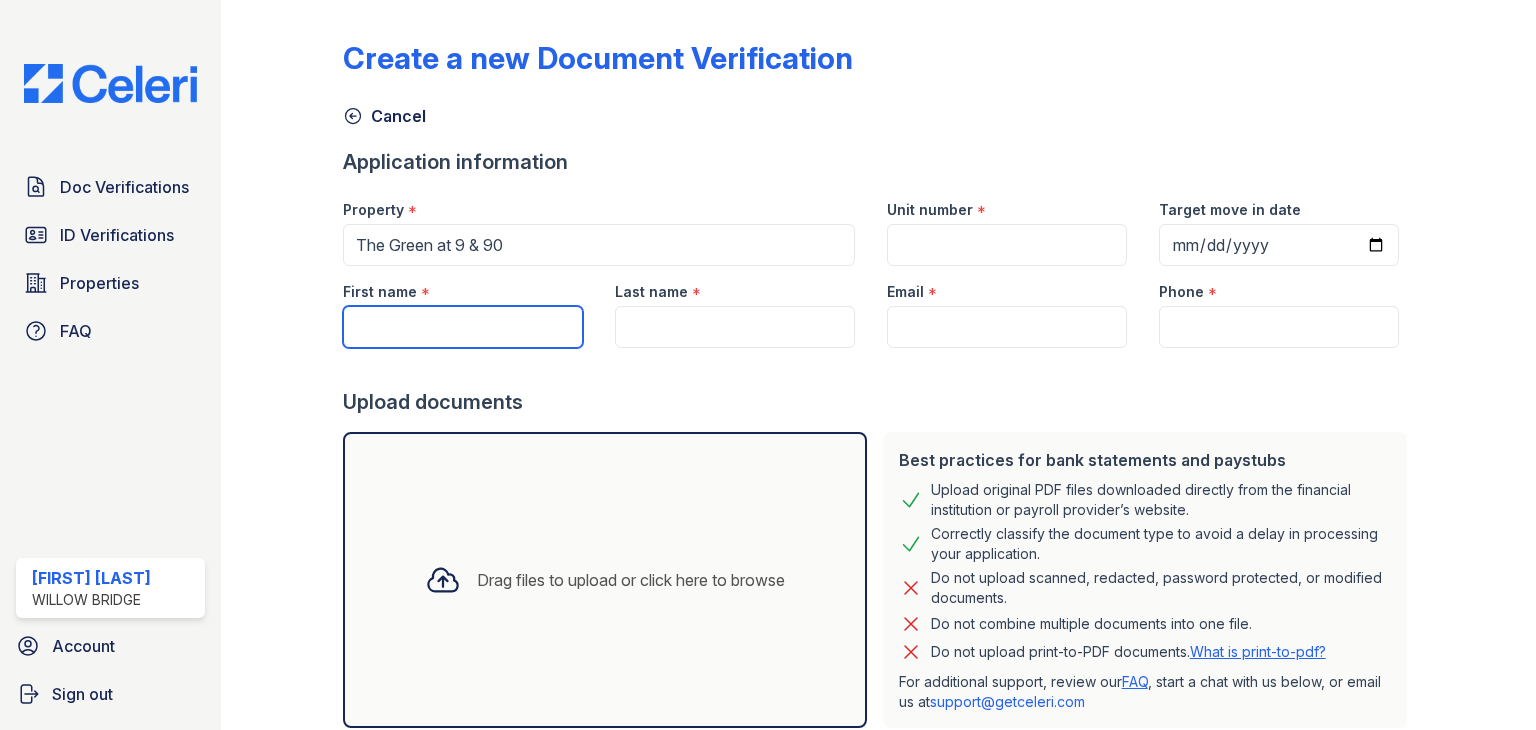 click on "First name" at bounding box center [463, 327] 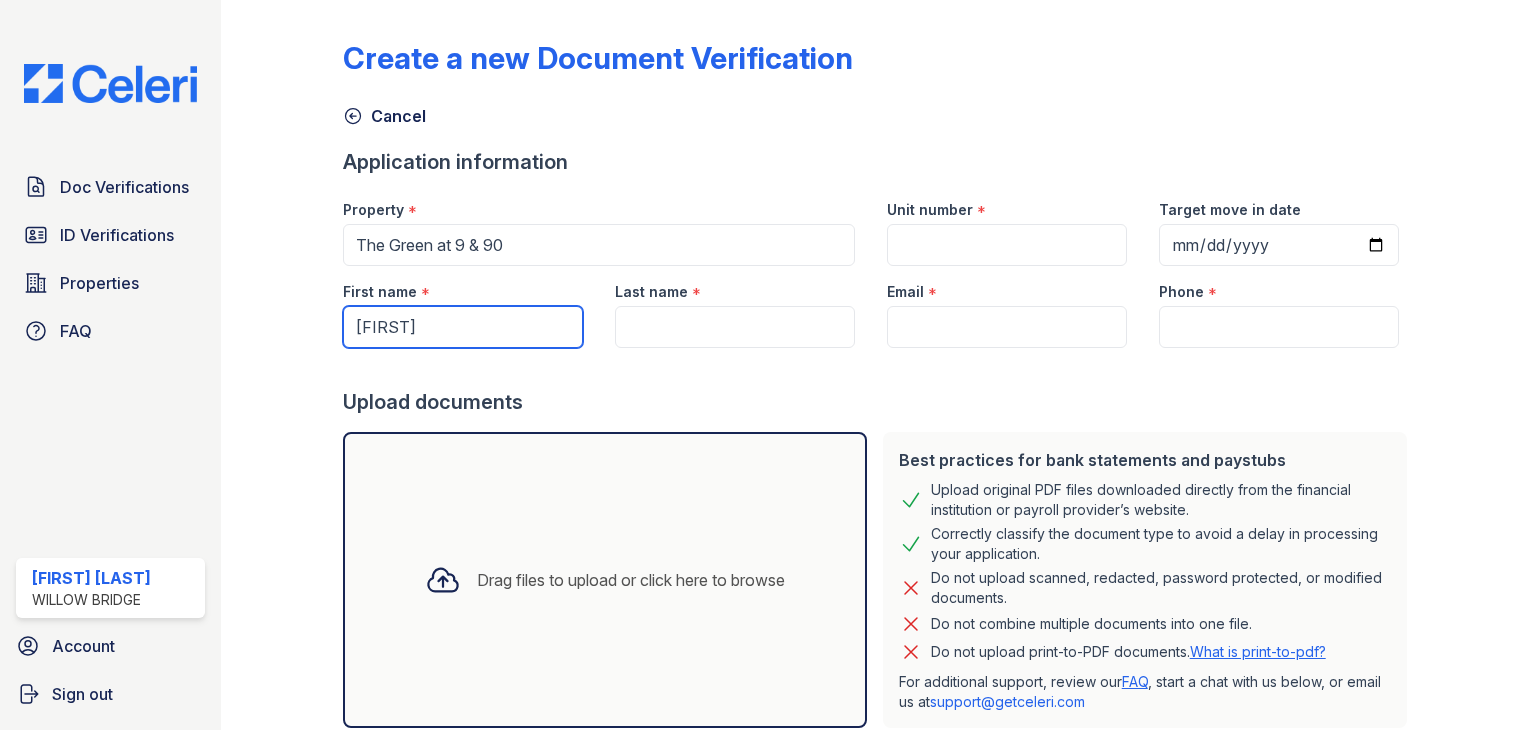 type on "[FIRST]" 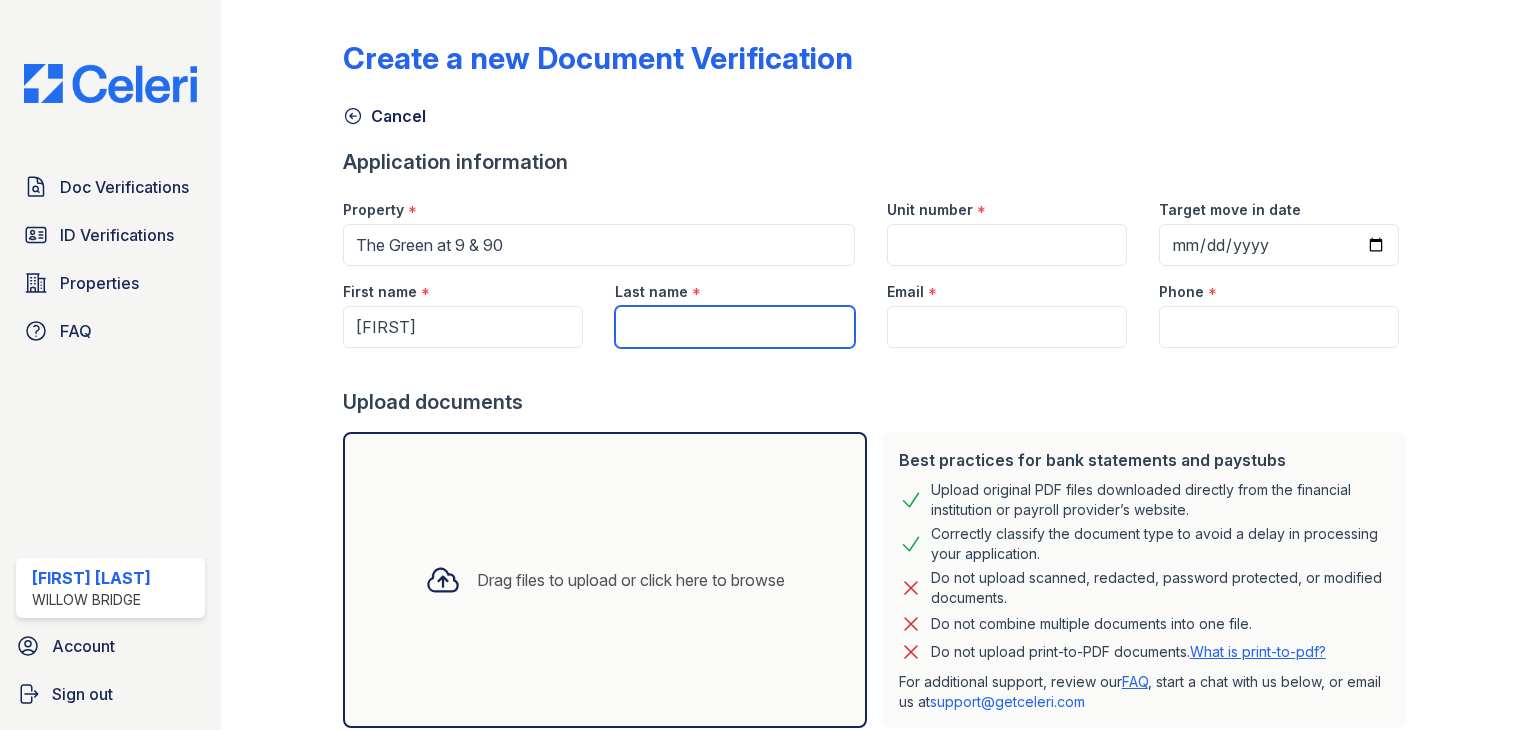 click on "Last name" at bounding box center (735, 327) 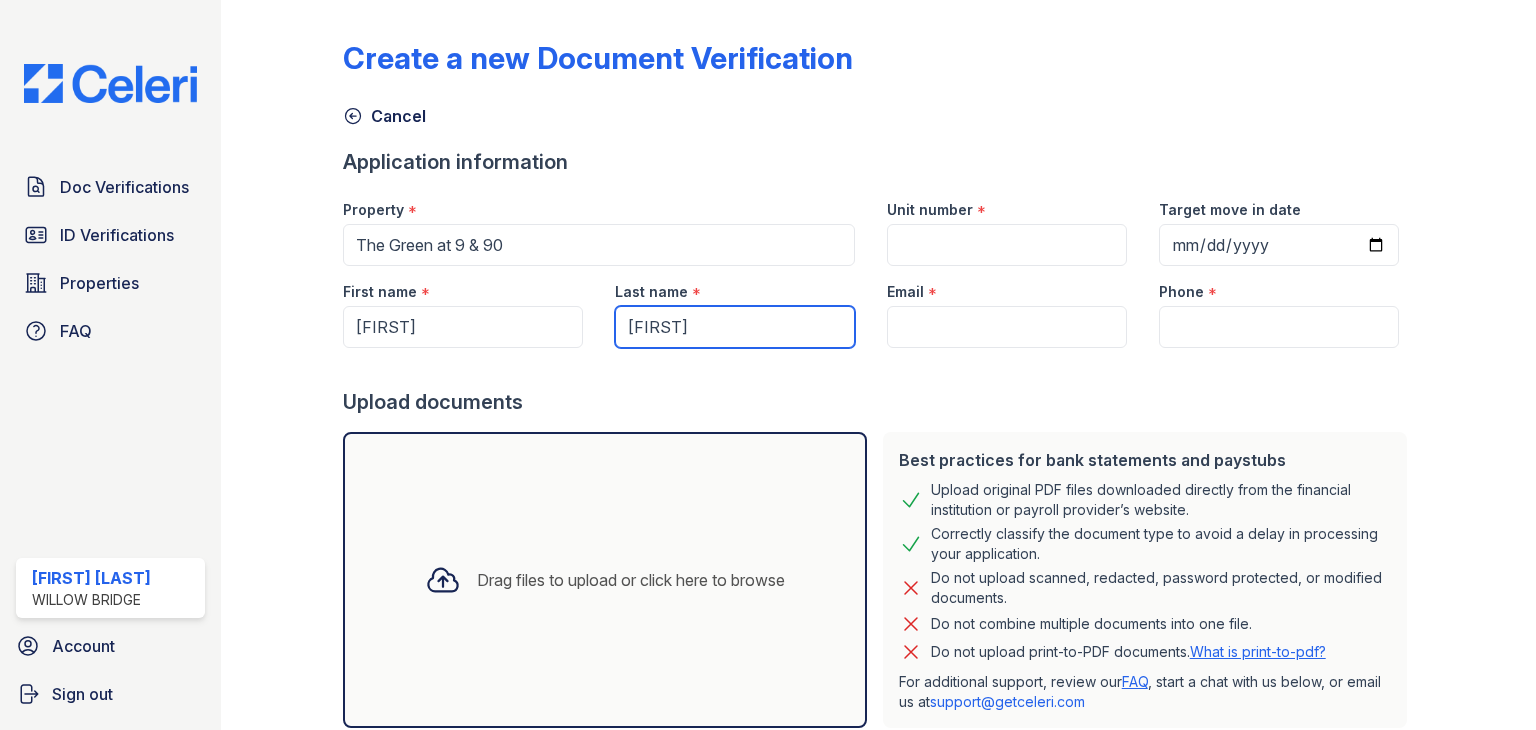 type on "[FIRST]" 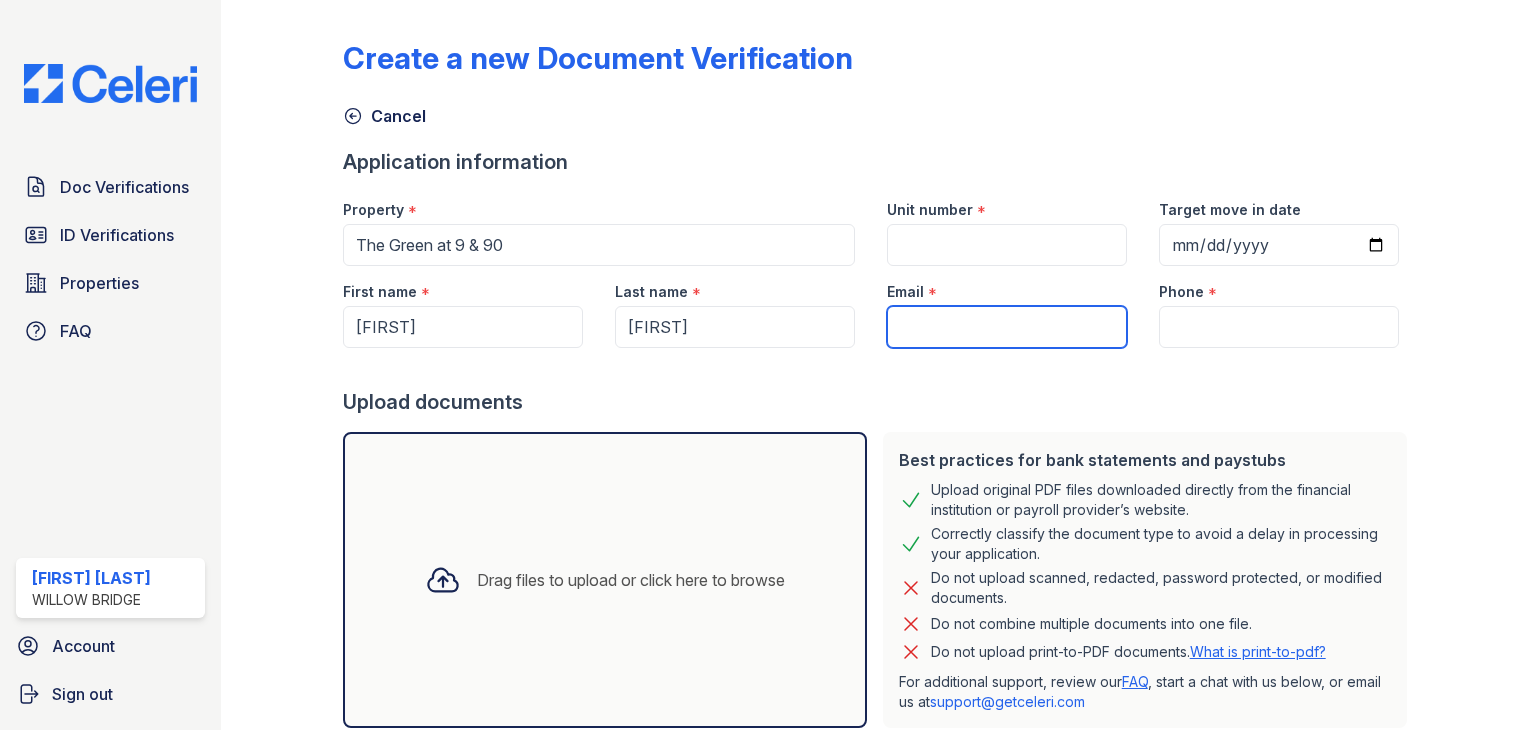 click on "Email" at bounding box center (1007, 327) 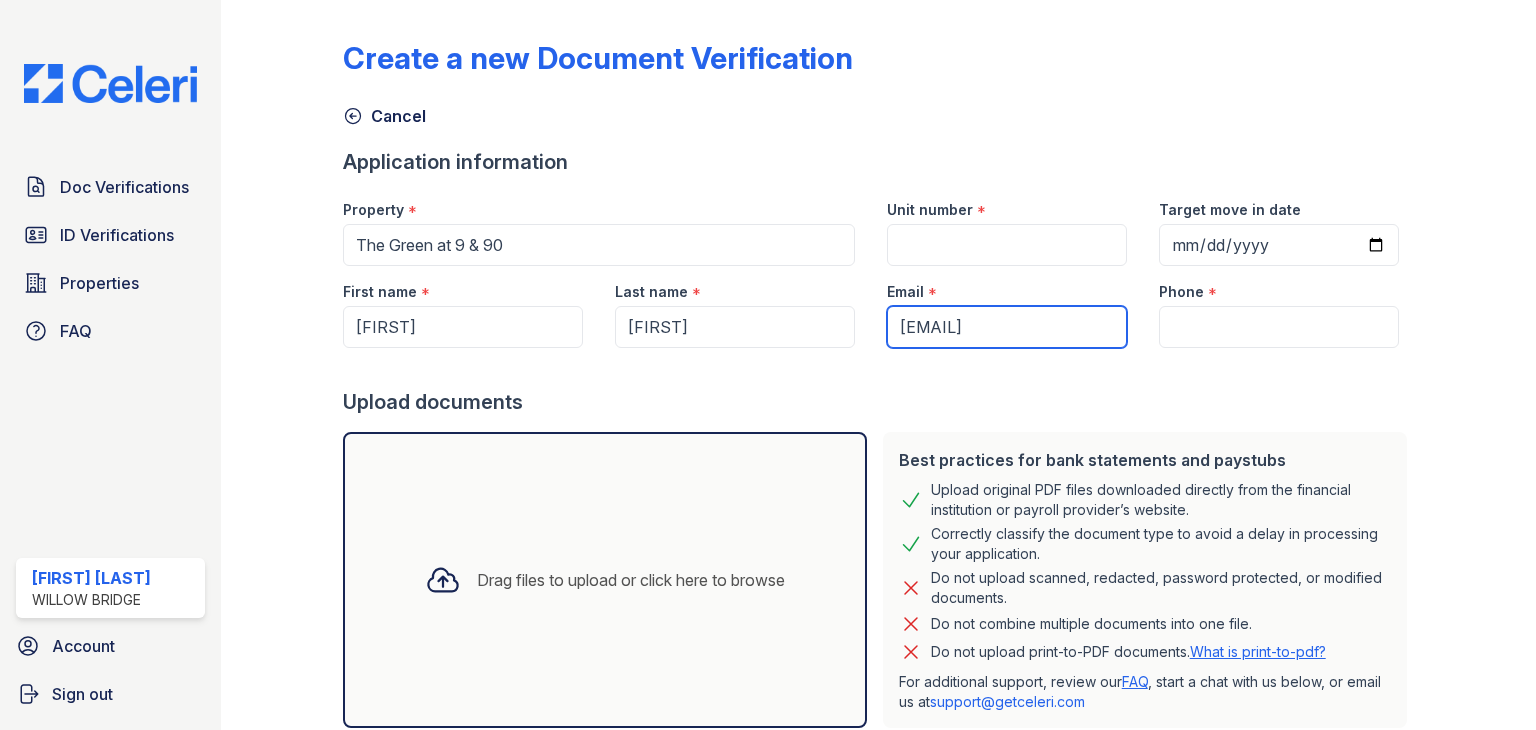 type on "[EMAIL]" 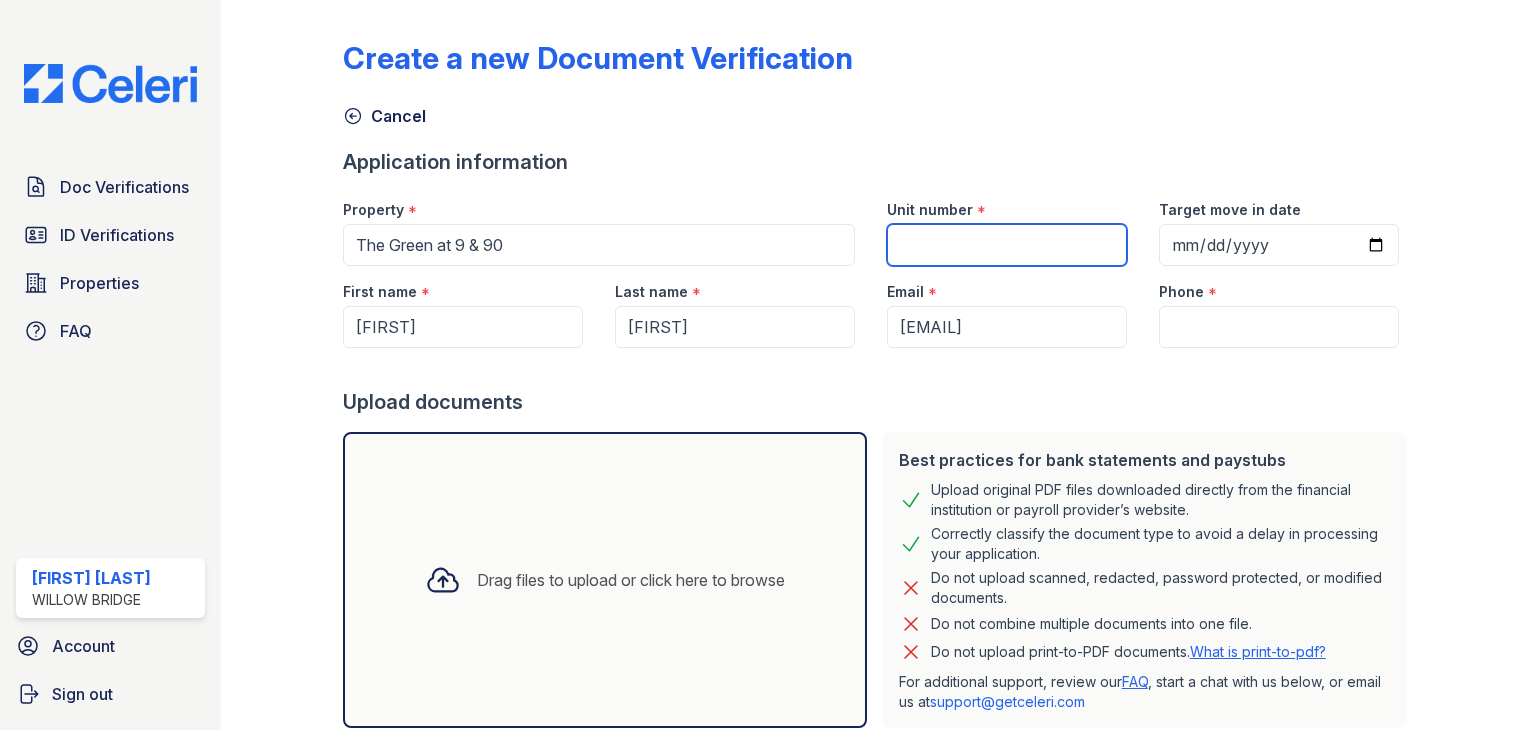 click on "Unit number" at bounding box center [1007, 245] 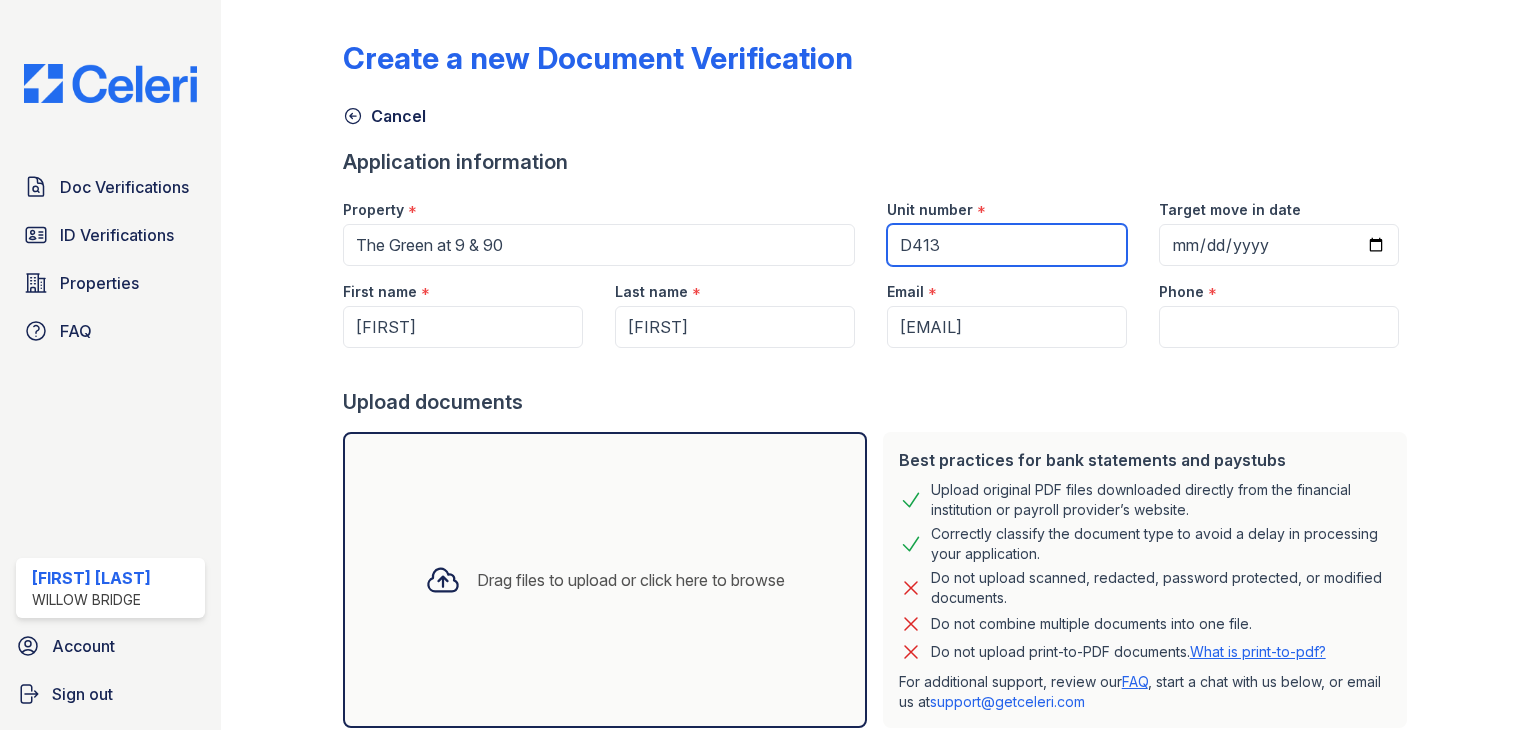 type on "D413" 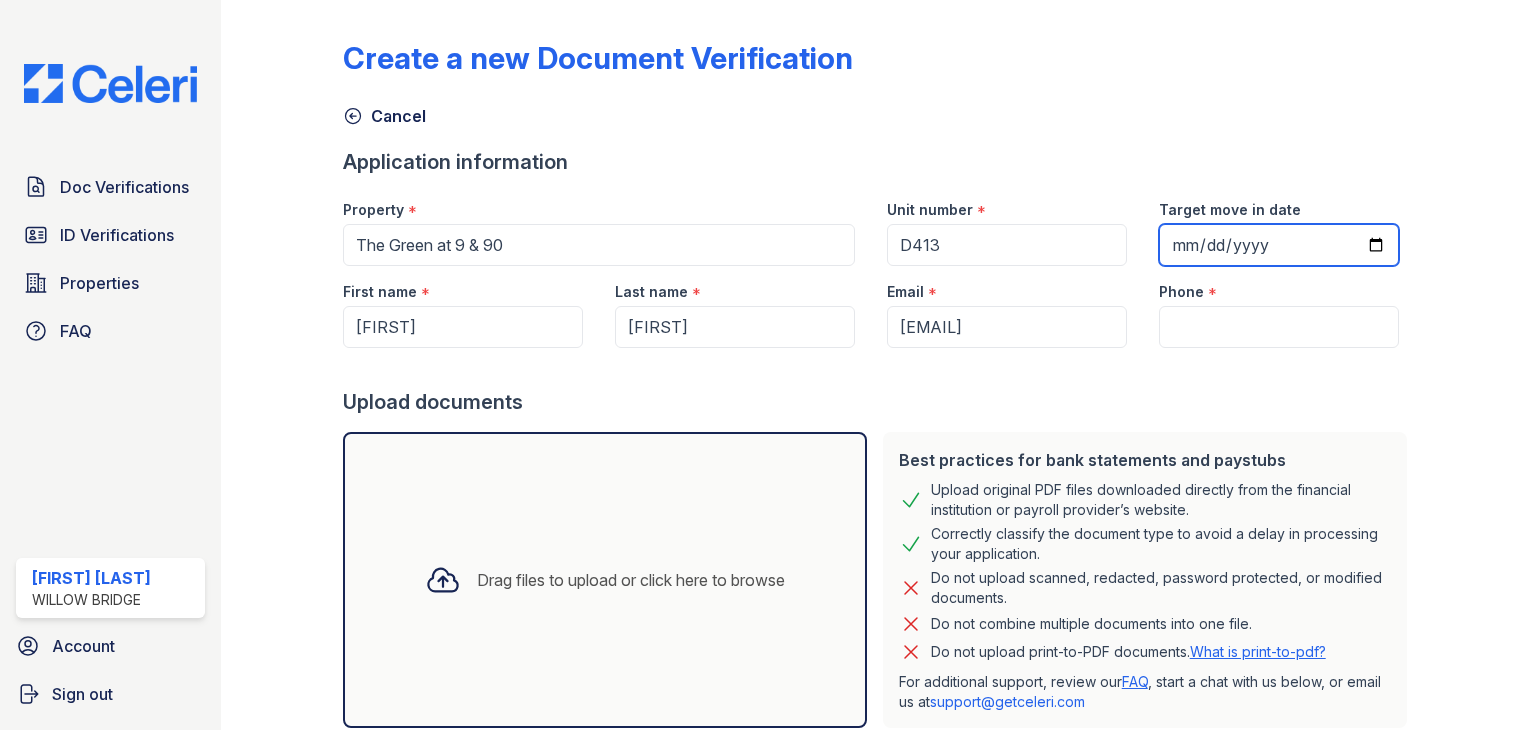 click on "Target move in date" at bounding box center (1279, 245) 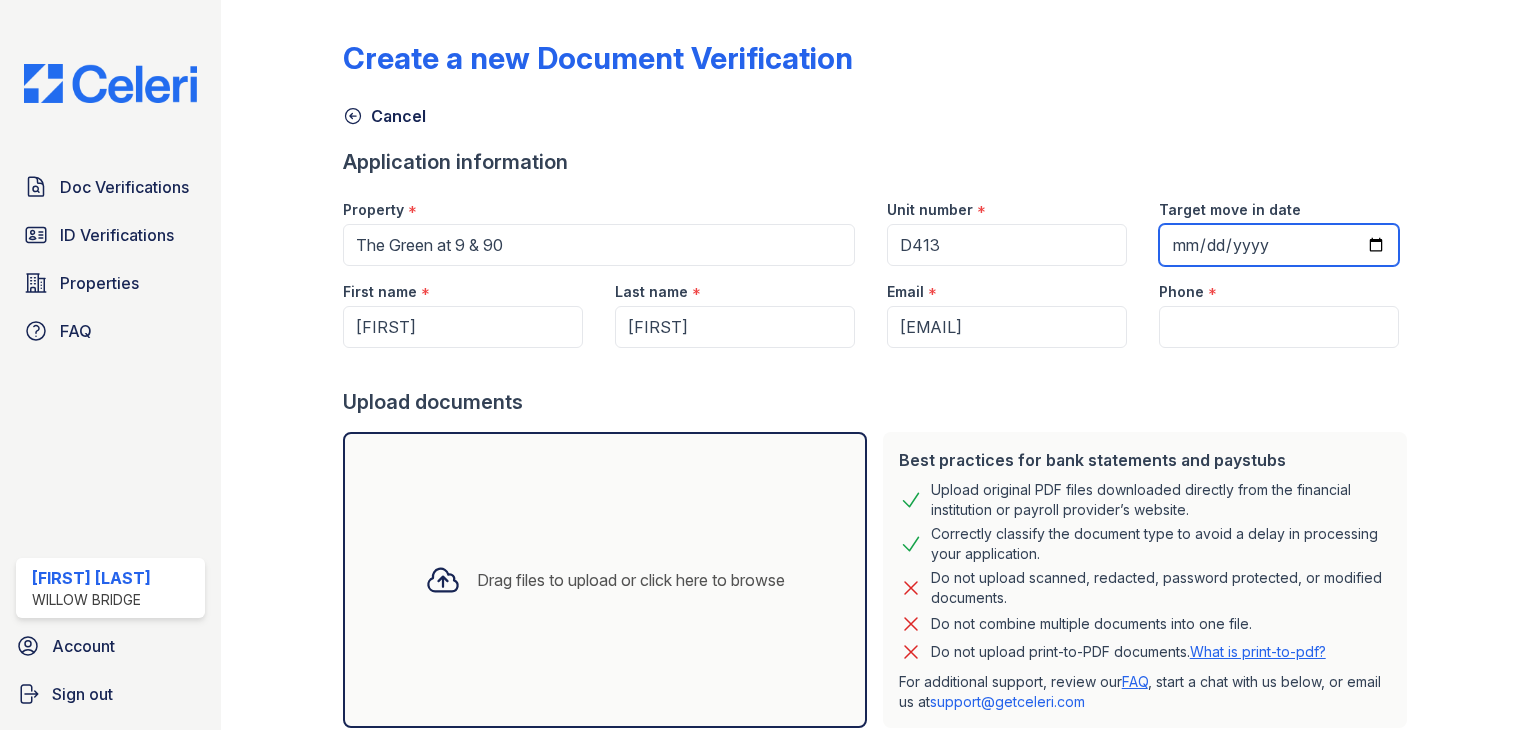drag, startPoint x: 1184, startPoint y: 257, endPoint x: 1174, endPoint y: 254, distance: 10.440307 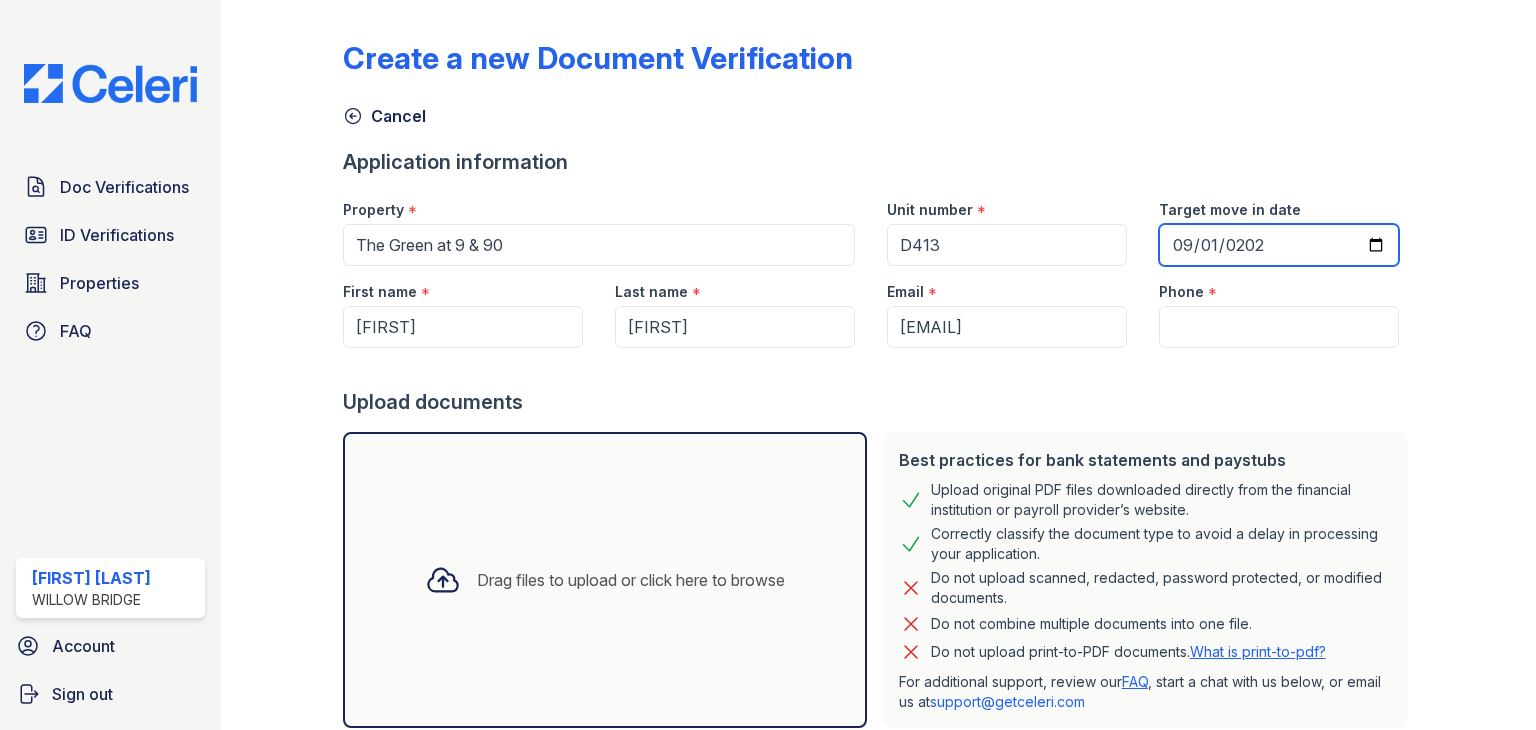 type on "2025-09-01" 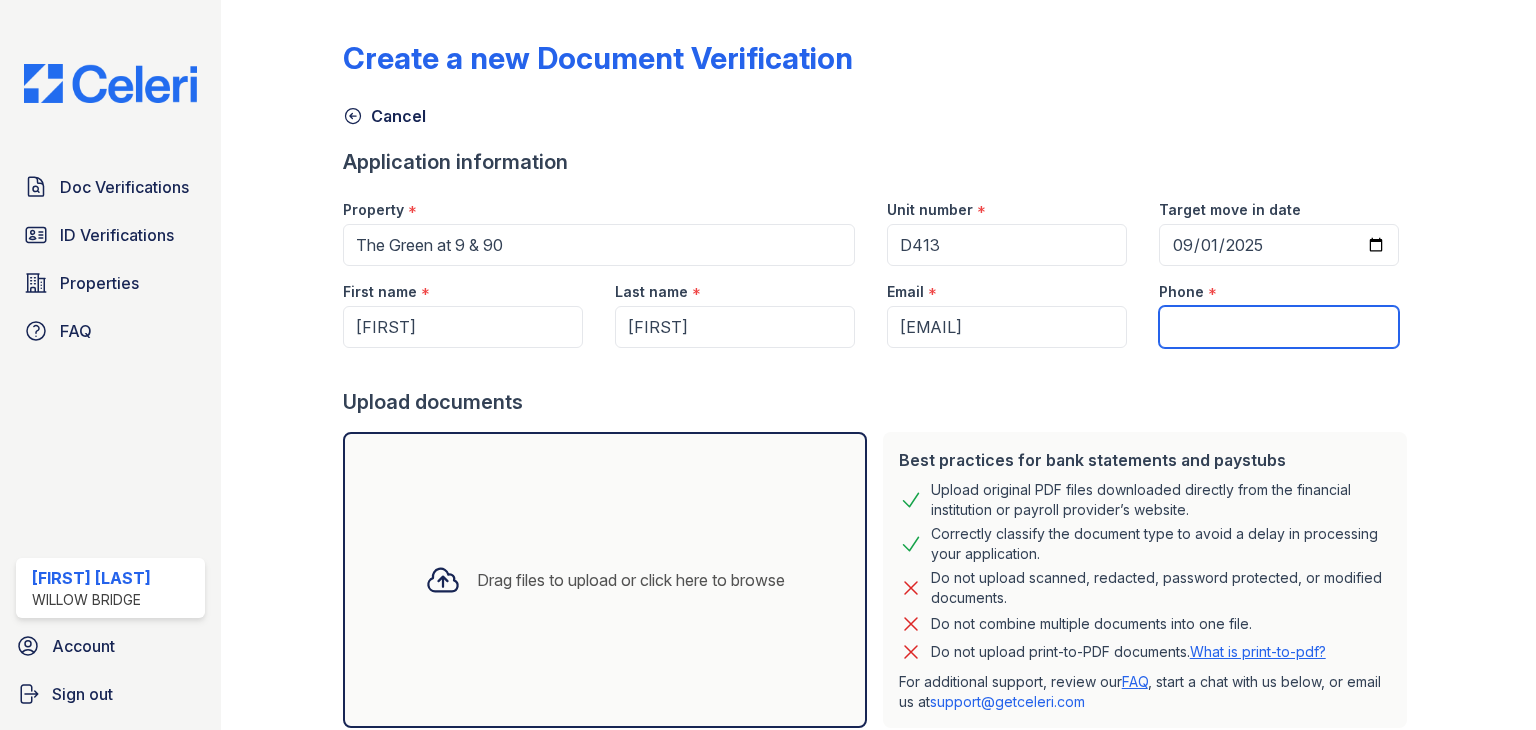 click on "Phone" at bounding box center (1279, 327) 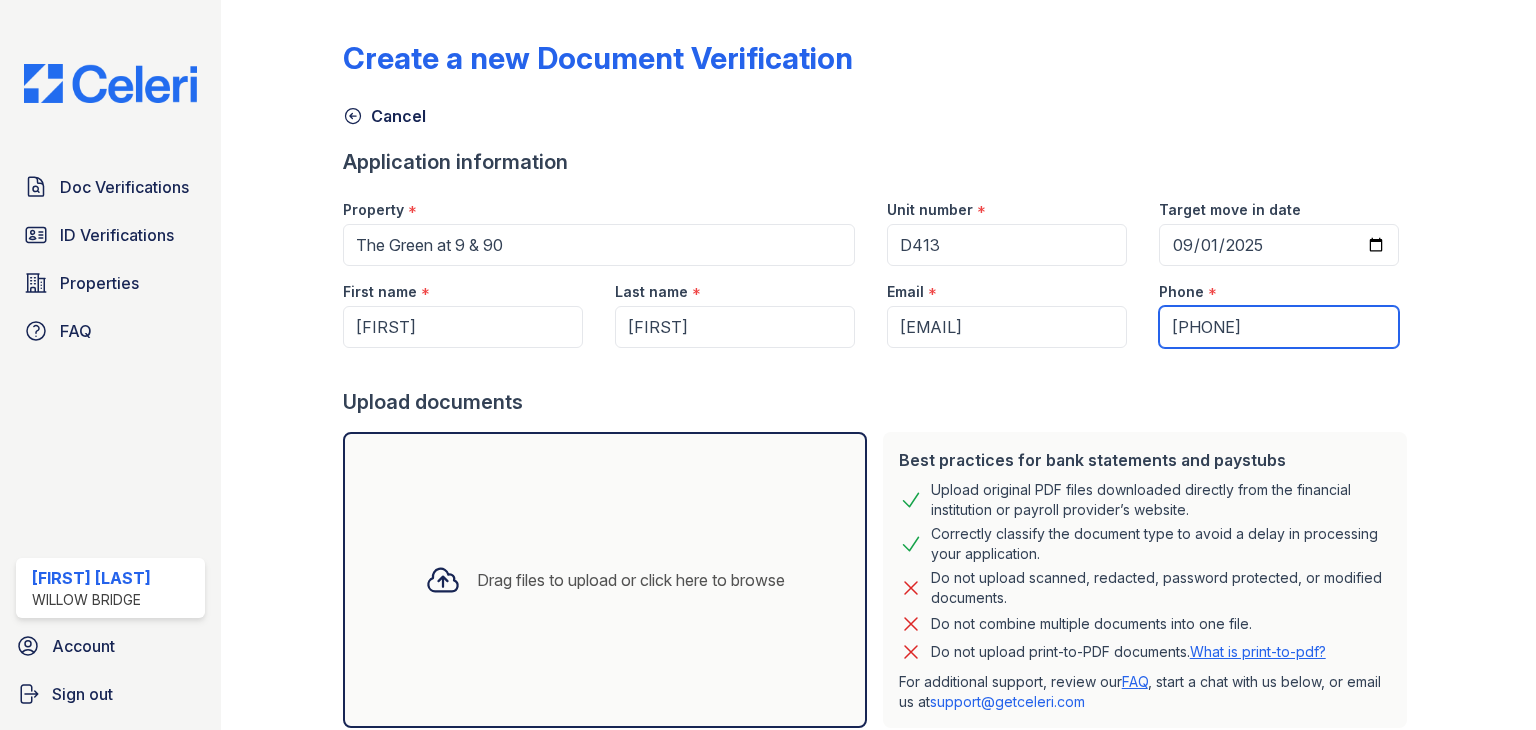 type on "[PHONE]" 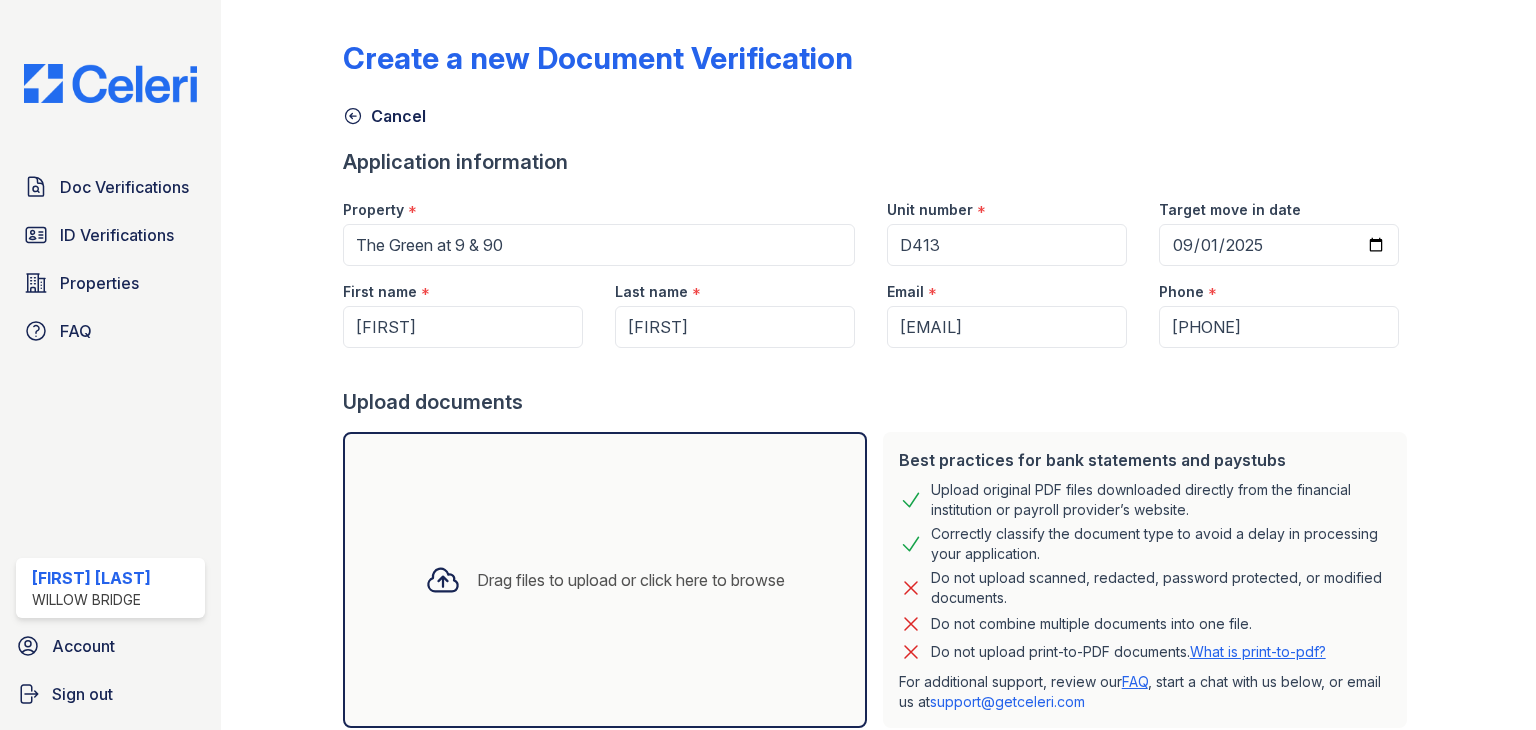 click on "Upload documents" at bounding box center [879, 402] 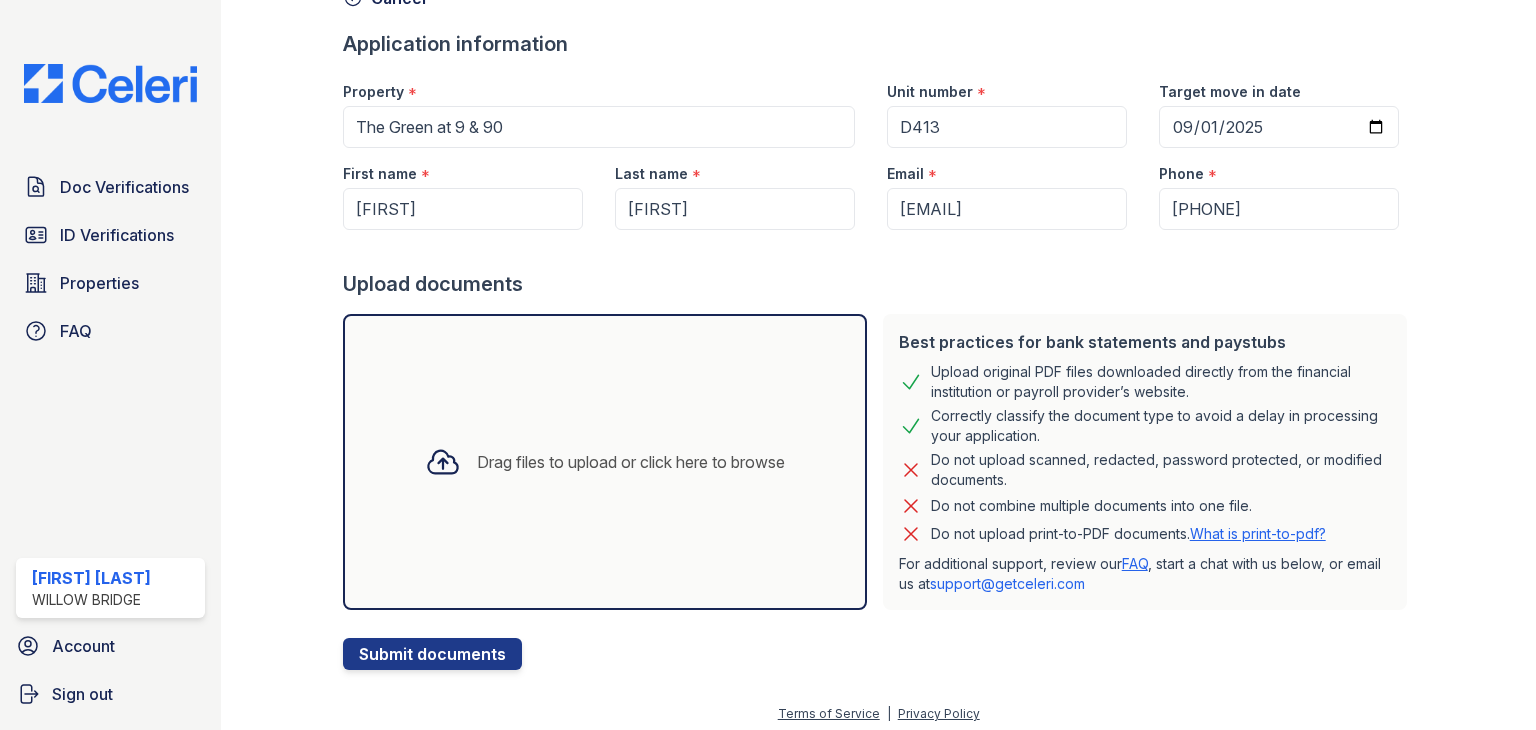 scroll, scrollTop: 125, scrollLeft: 0, axis: vertical 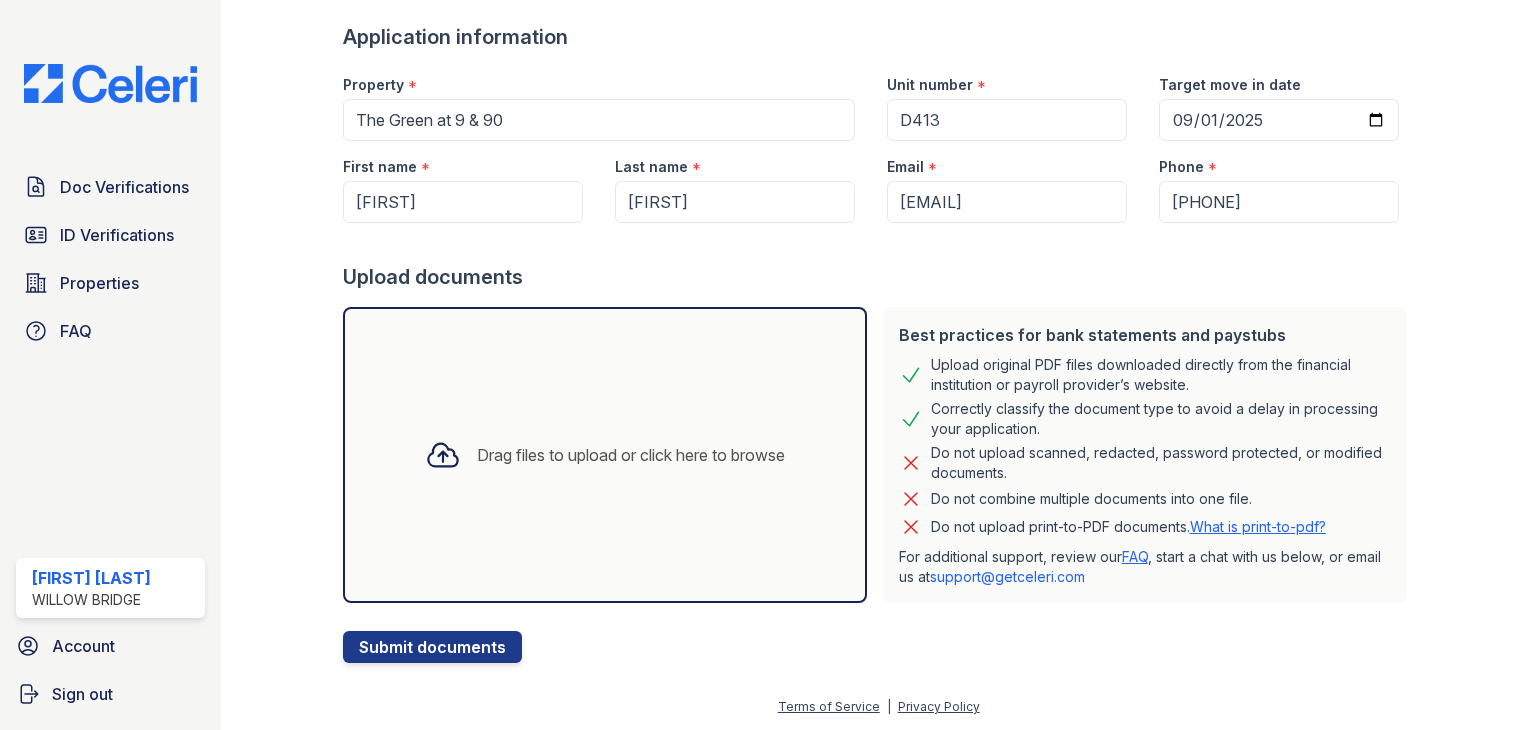 click on "Drag files to upload or click here to browse" at bounding box center [631, 455] 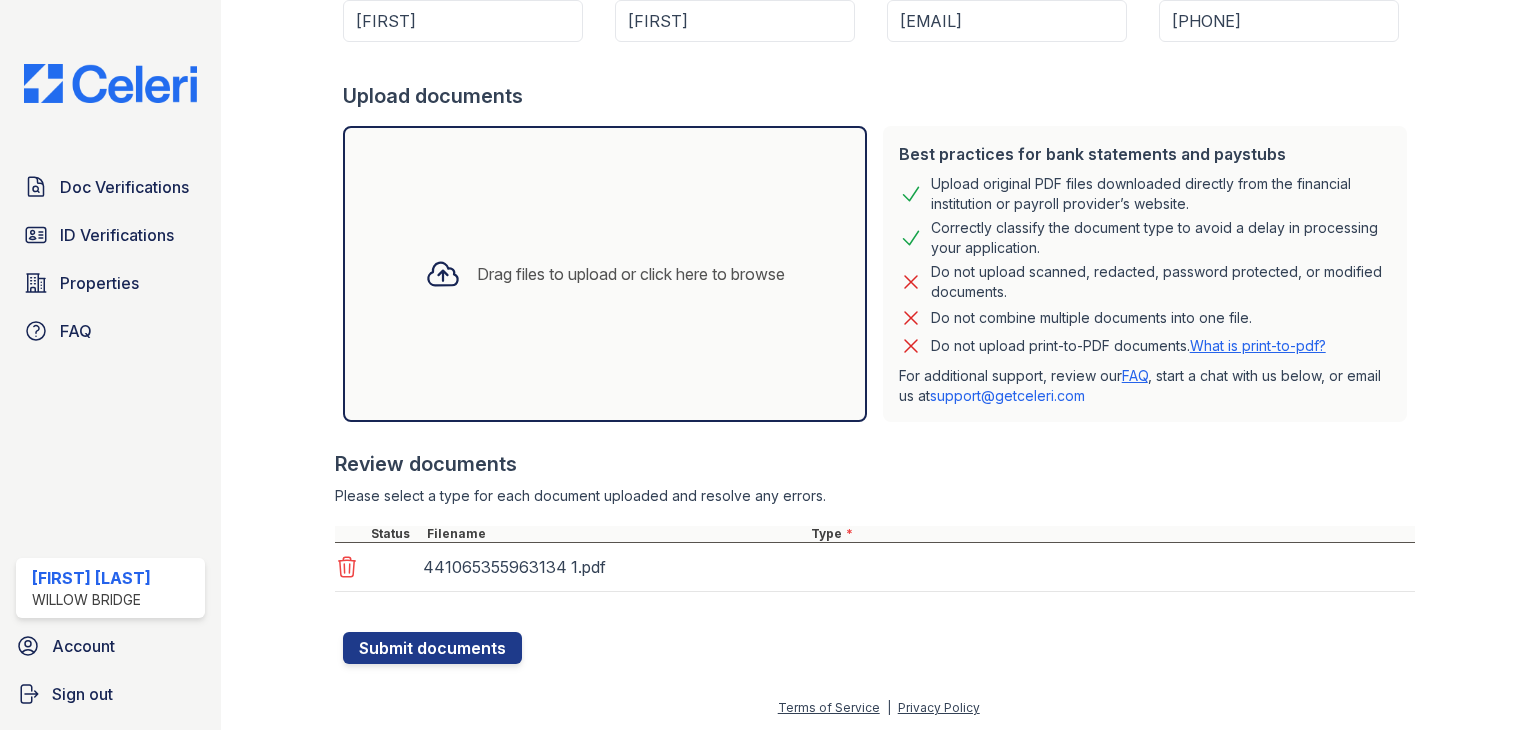 scroll, scrollTop: 307, scrollLeft: 0, axis: vertical 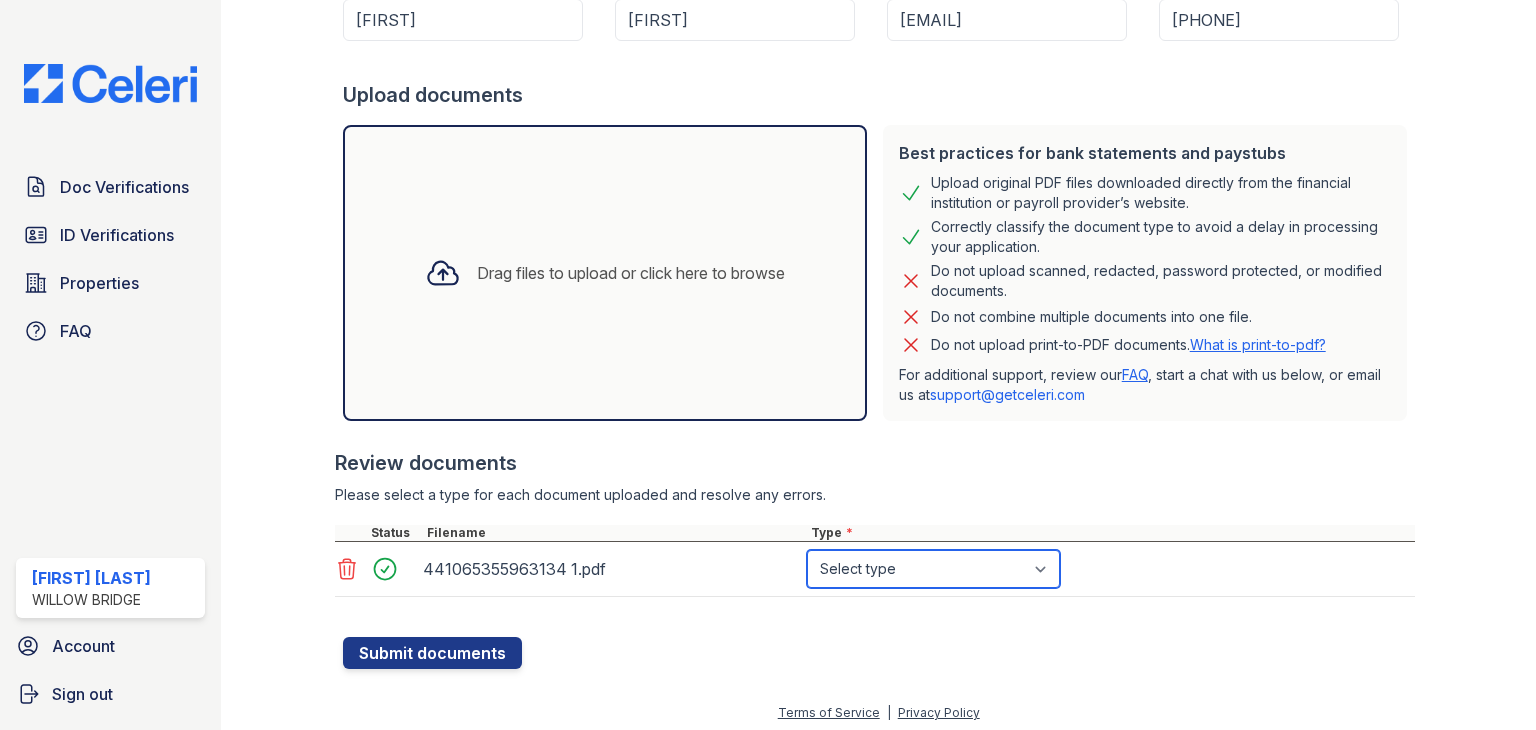 click on "Select type
Paystub
Bank Statement
Offer Letter
Tax Documents
Benefit Award Letter
Investment Account Statement
Other" at bounding box center [933, 569] 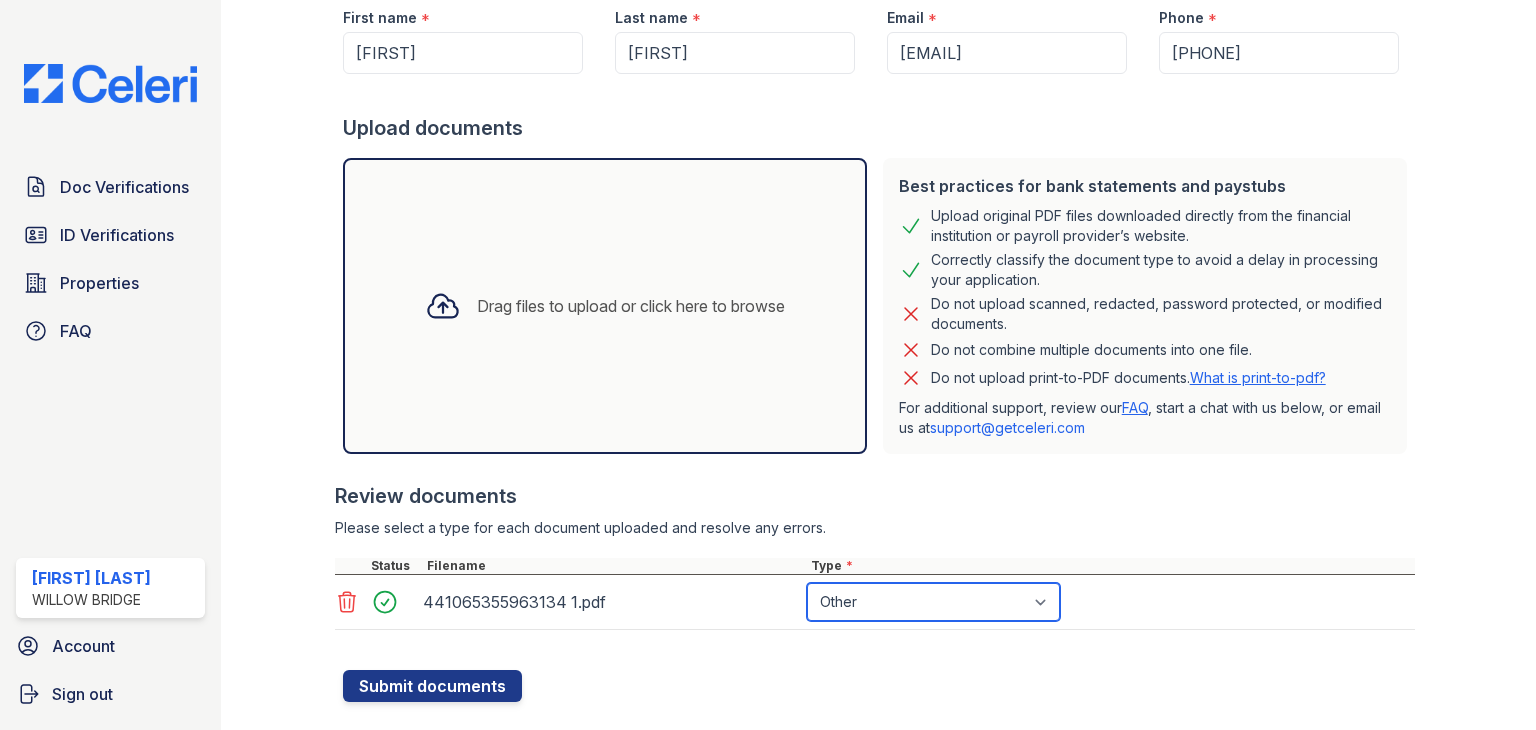 scroll, scrollTop: 312, scrollLeft: 0, axis: vertical 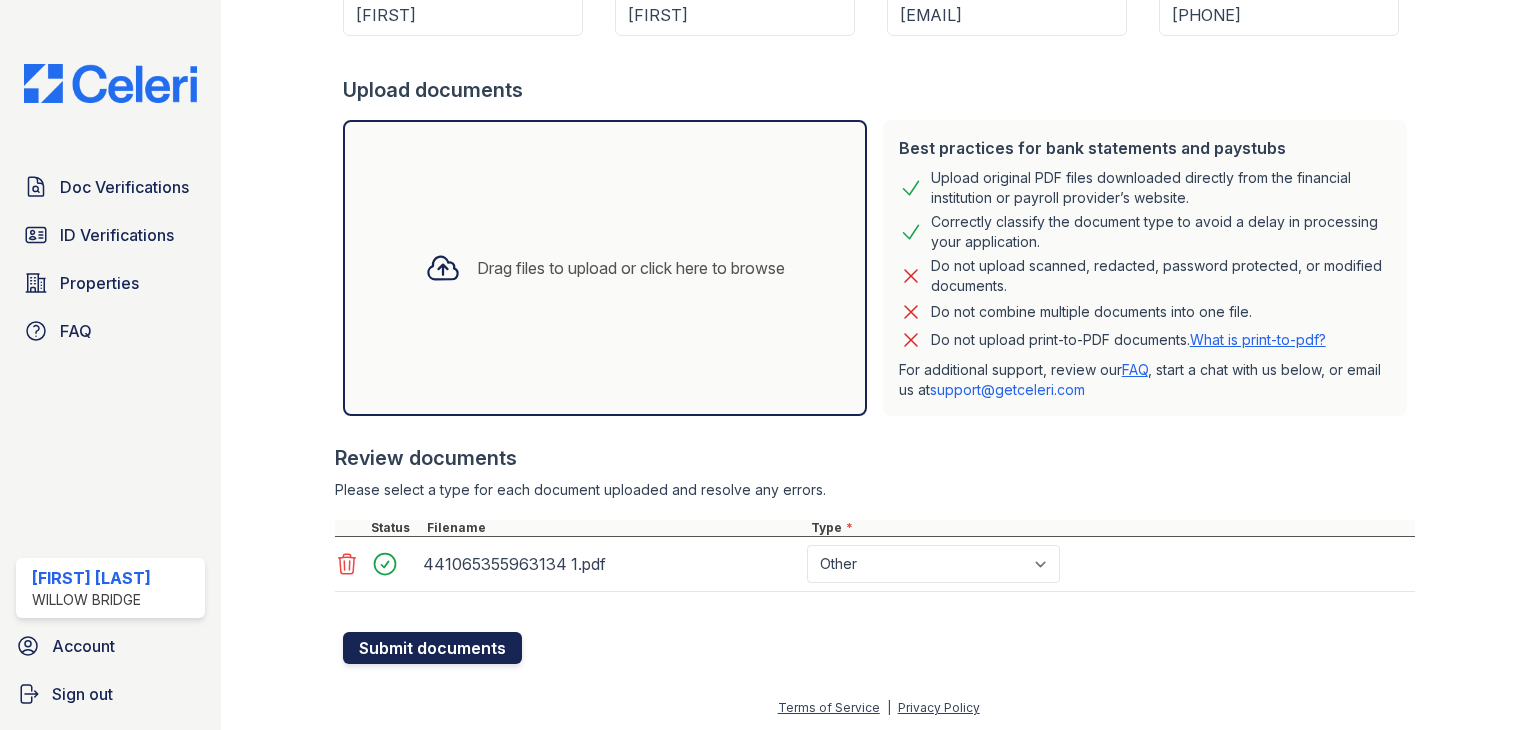 click on "Submit documents" at bounding box center (432, 648) 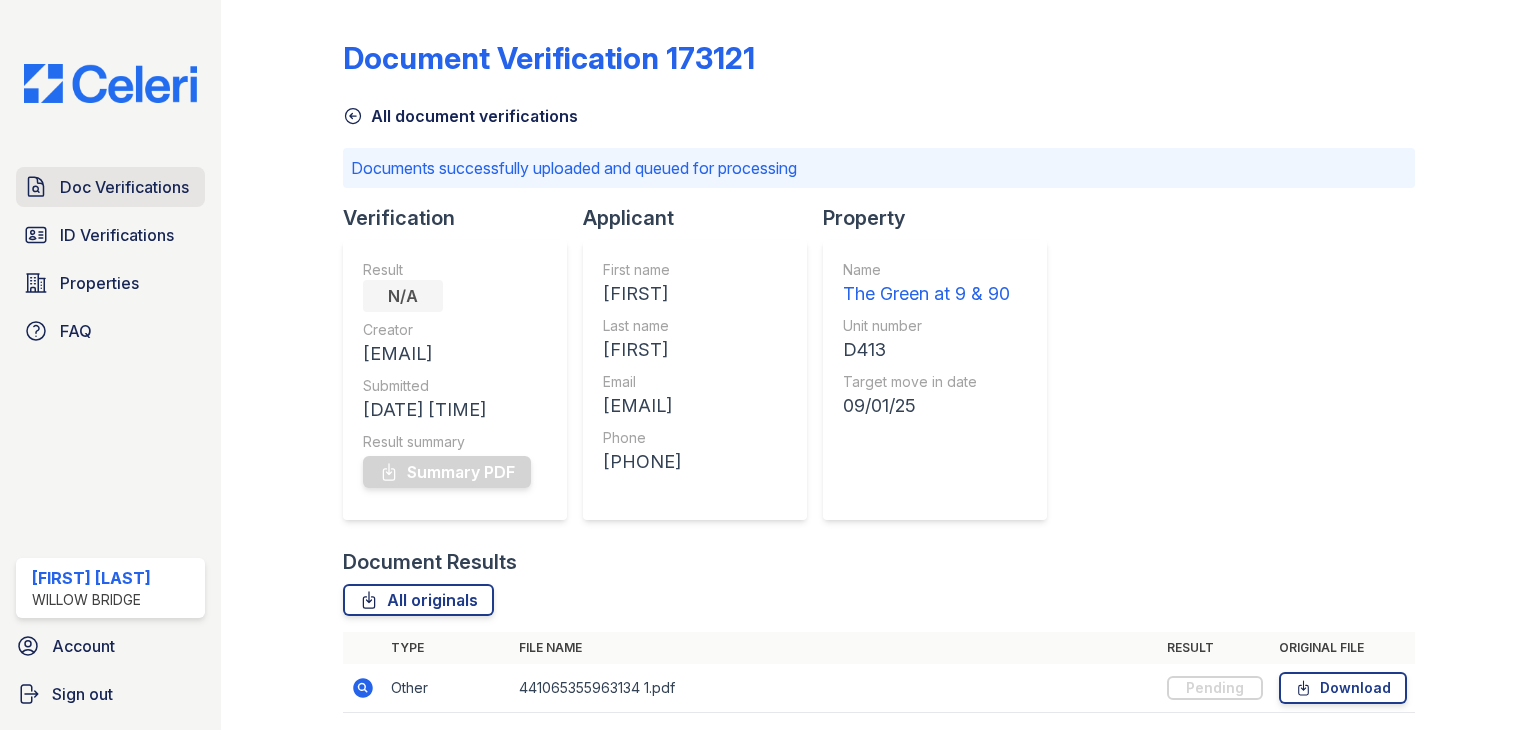 click on "Doc Verifications" at bounding box center [124, 187] 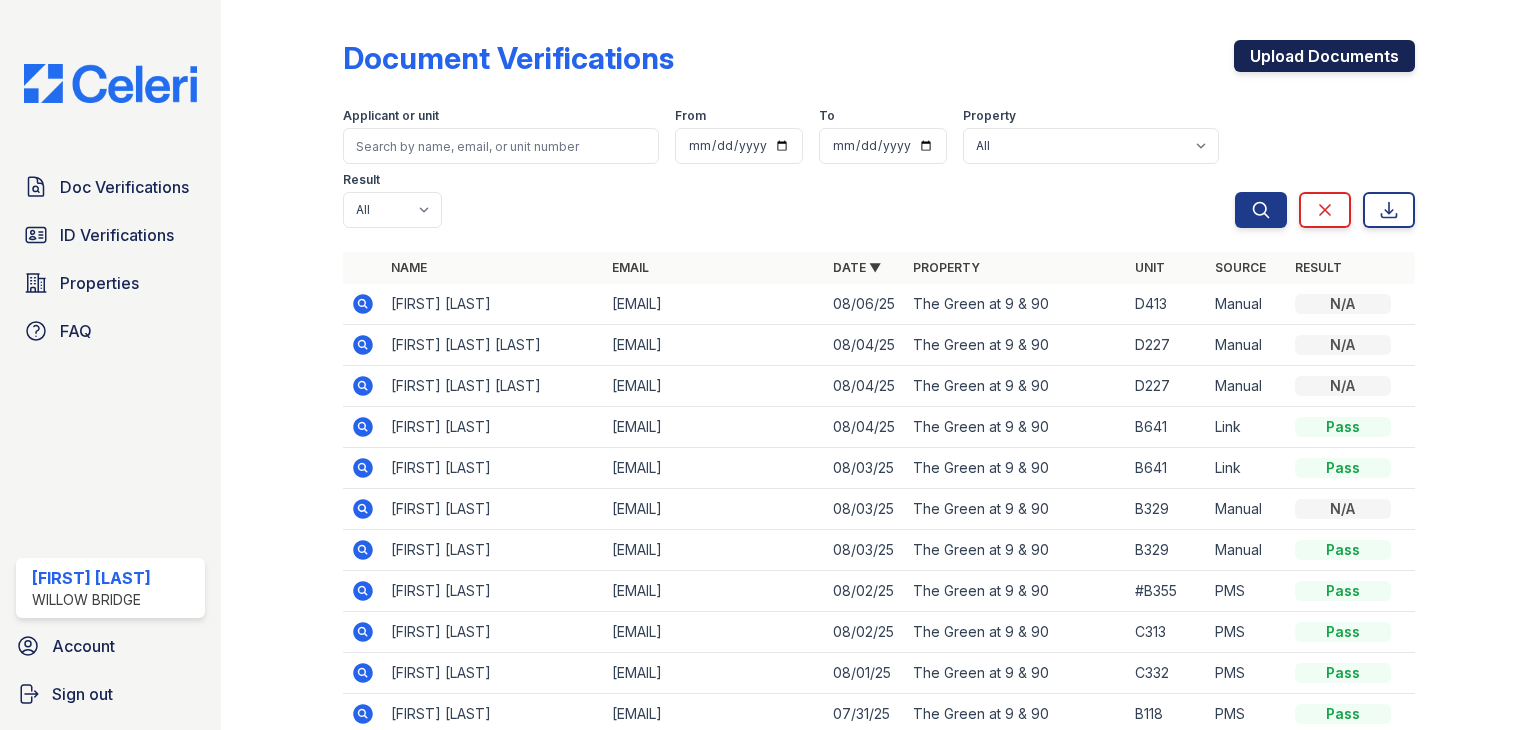 click on "Upload Documents" at bounding box center [1324, 56] 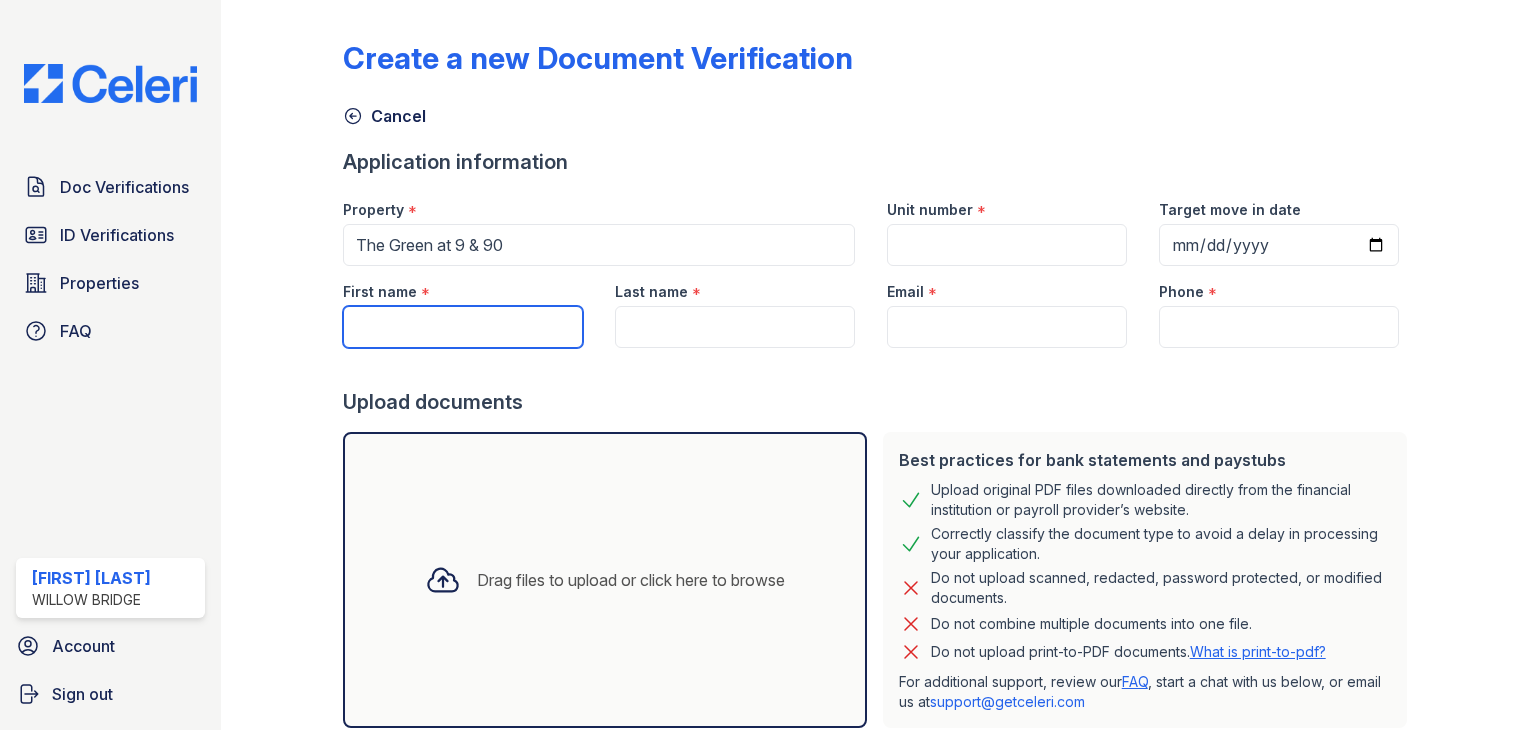 click on "First name" at bounding box center (463, 327) 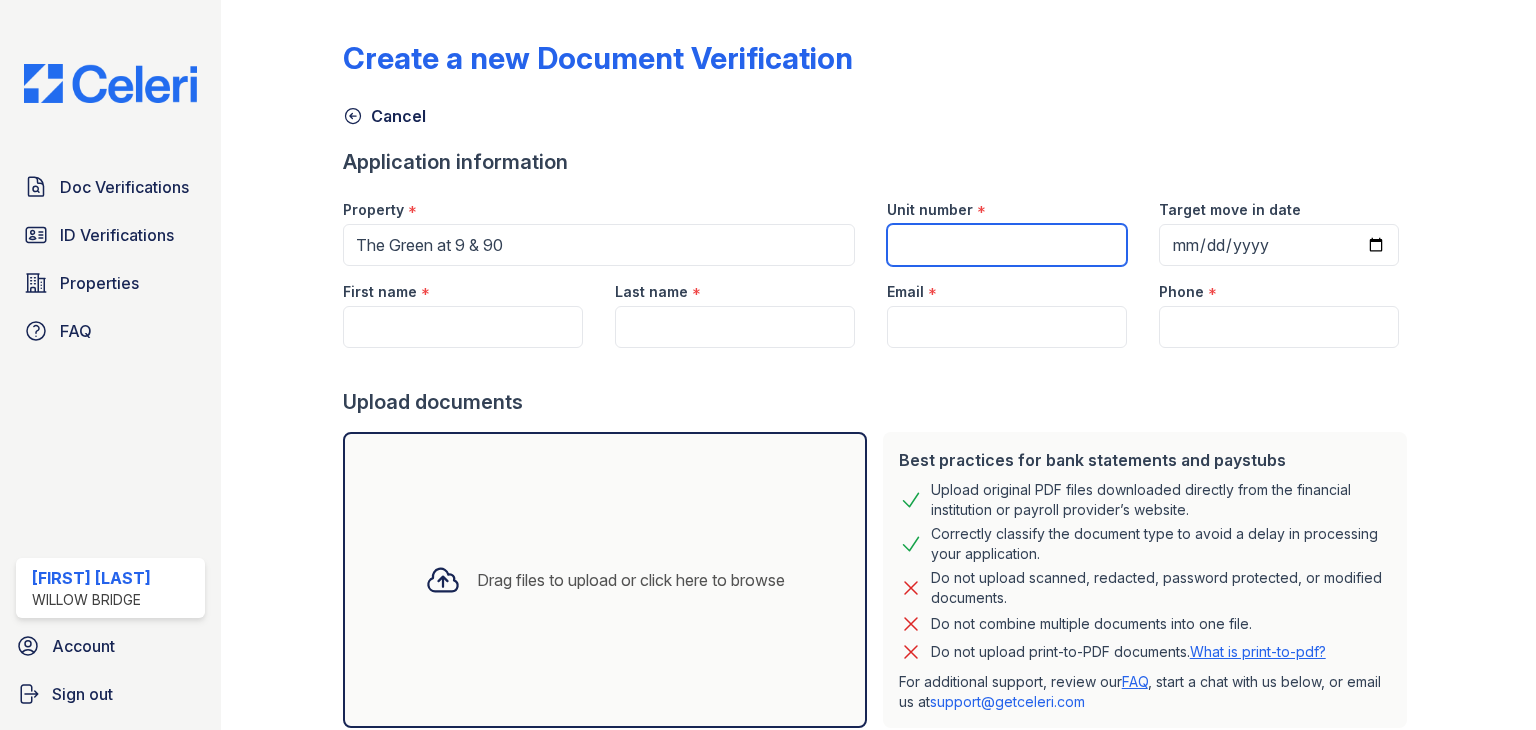 click on "Unit number" at bounding box center [1007, 245] 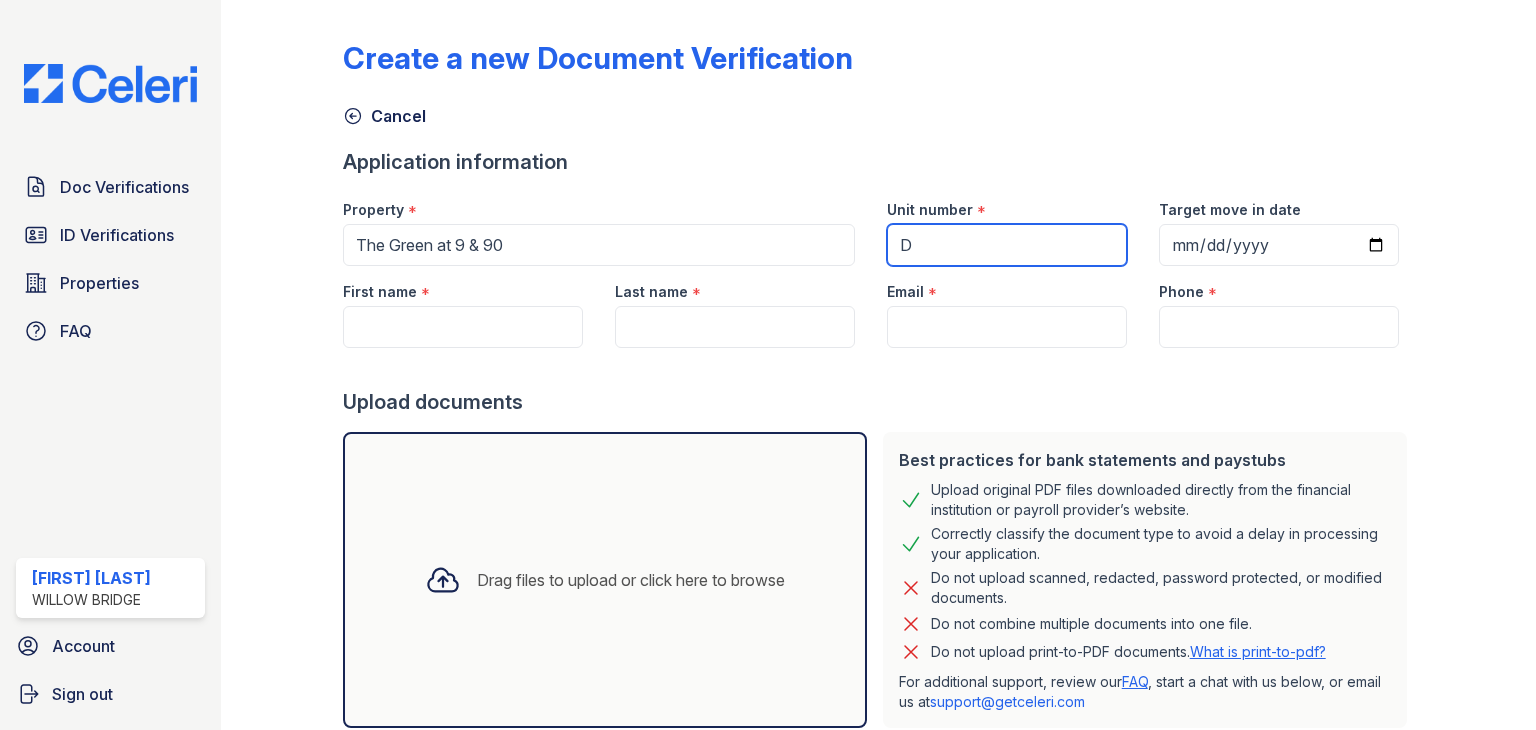 type on "D413" 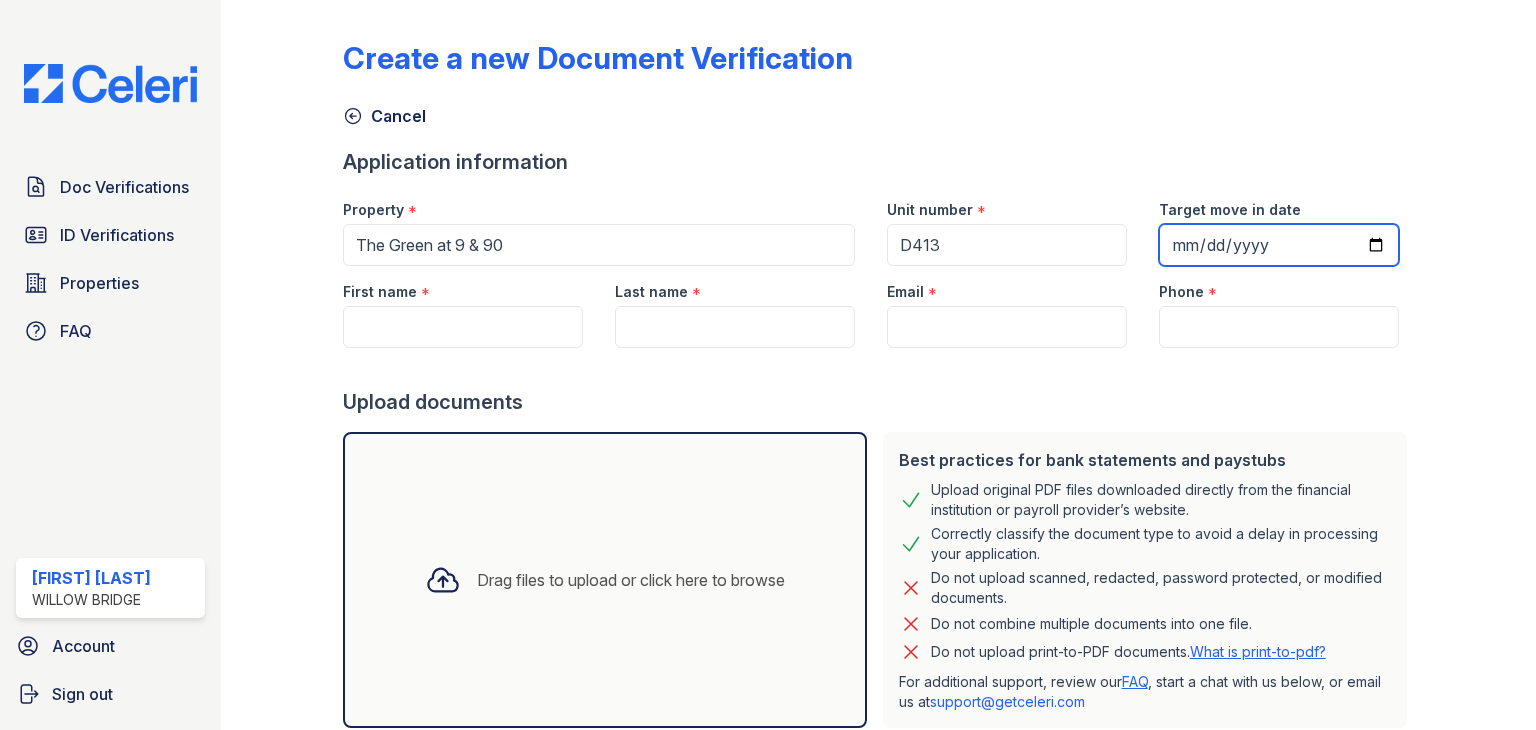 click on "Target move in date" at bounding box center [1279, 245] 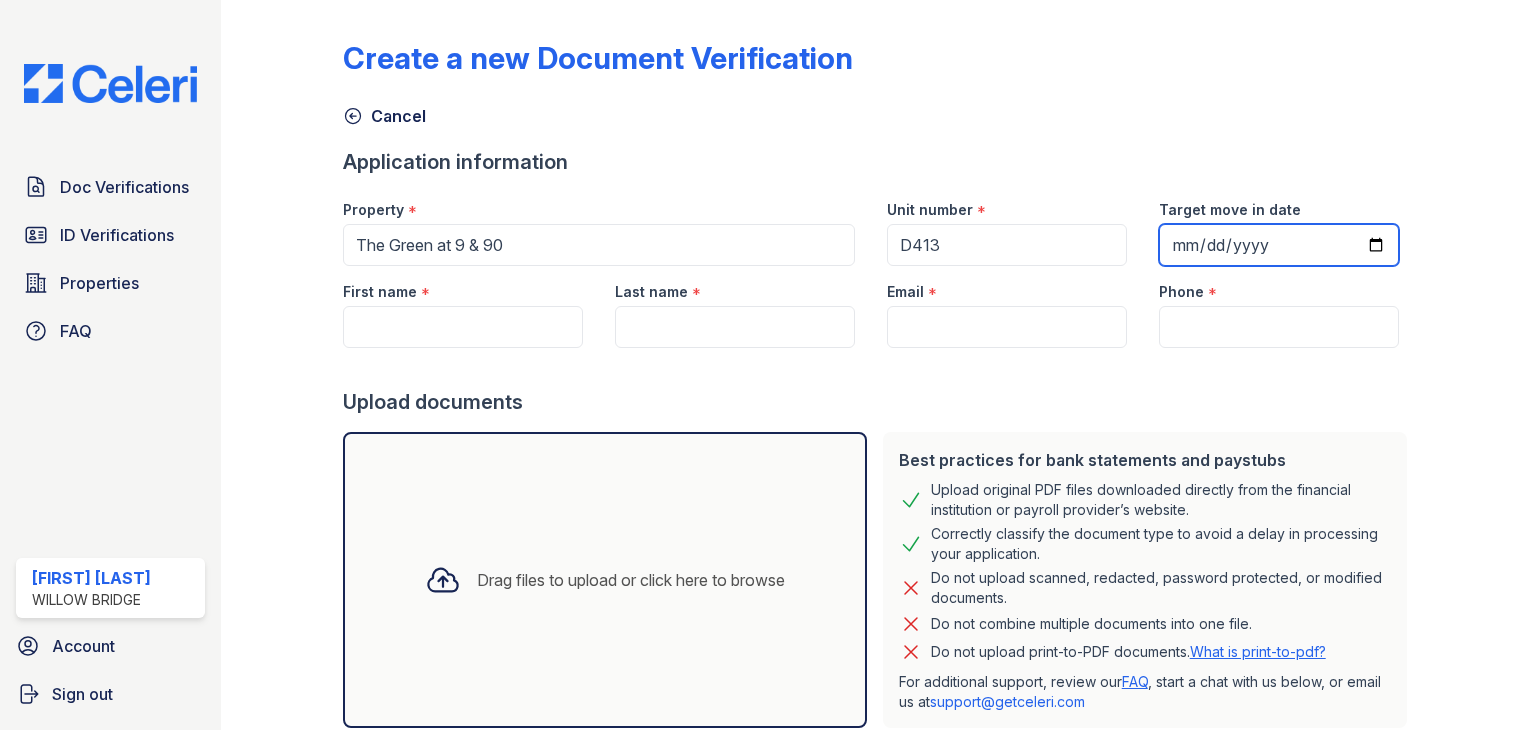 click on "Target move in date" at bounding box center [1279, 245] 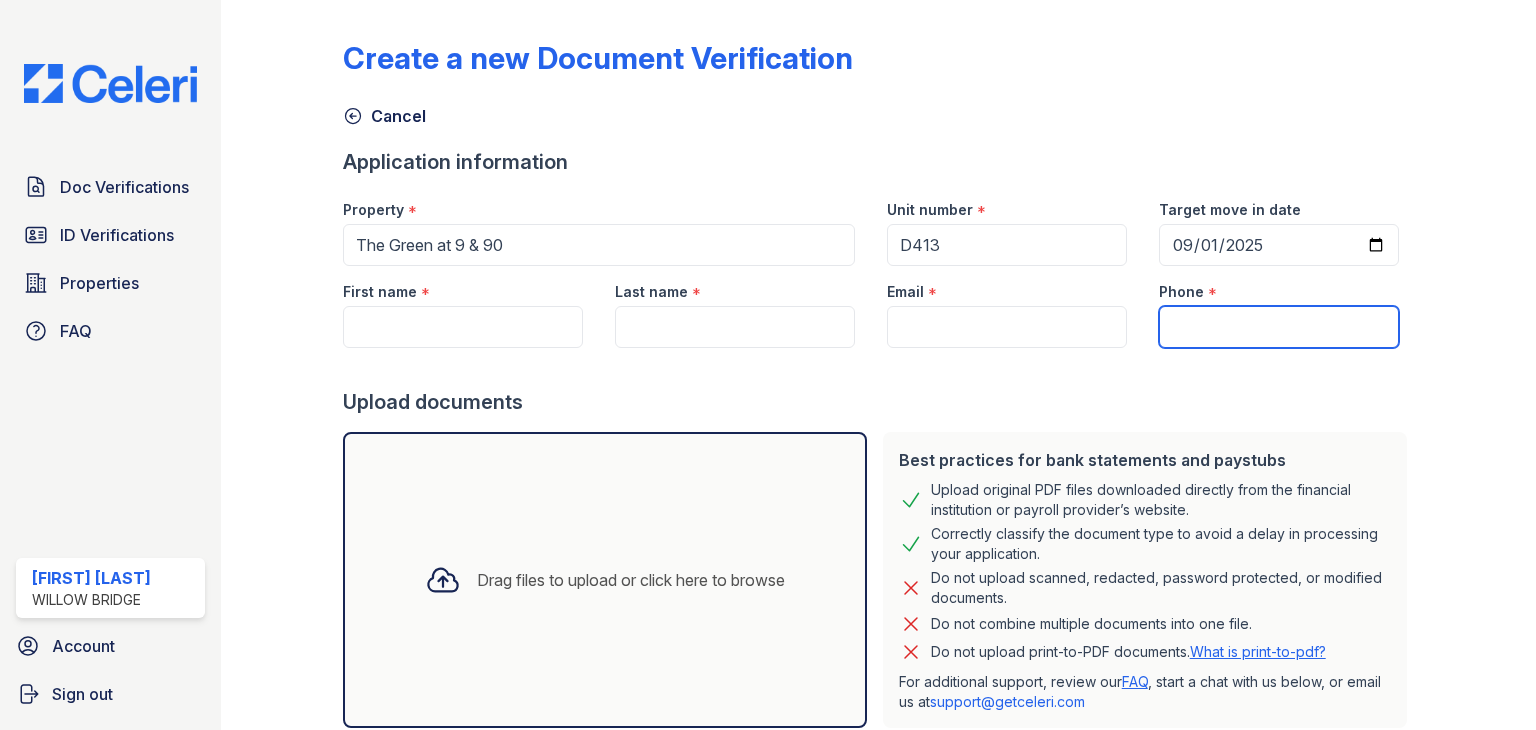 click on "Phone" at bounding box center [1279, 327] 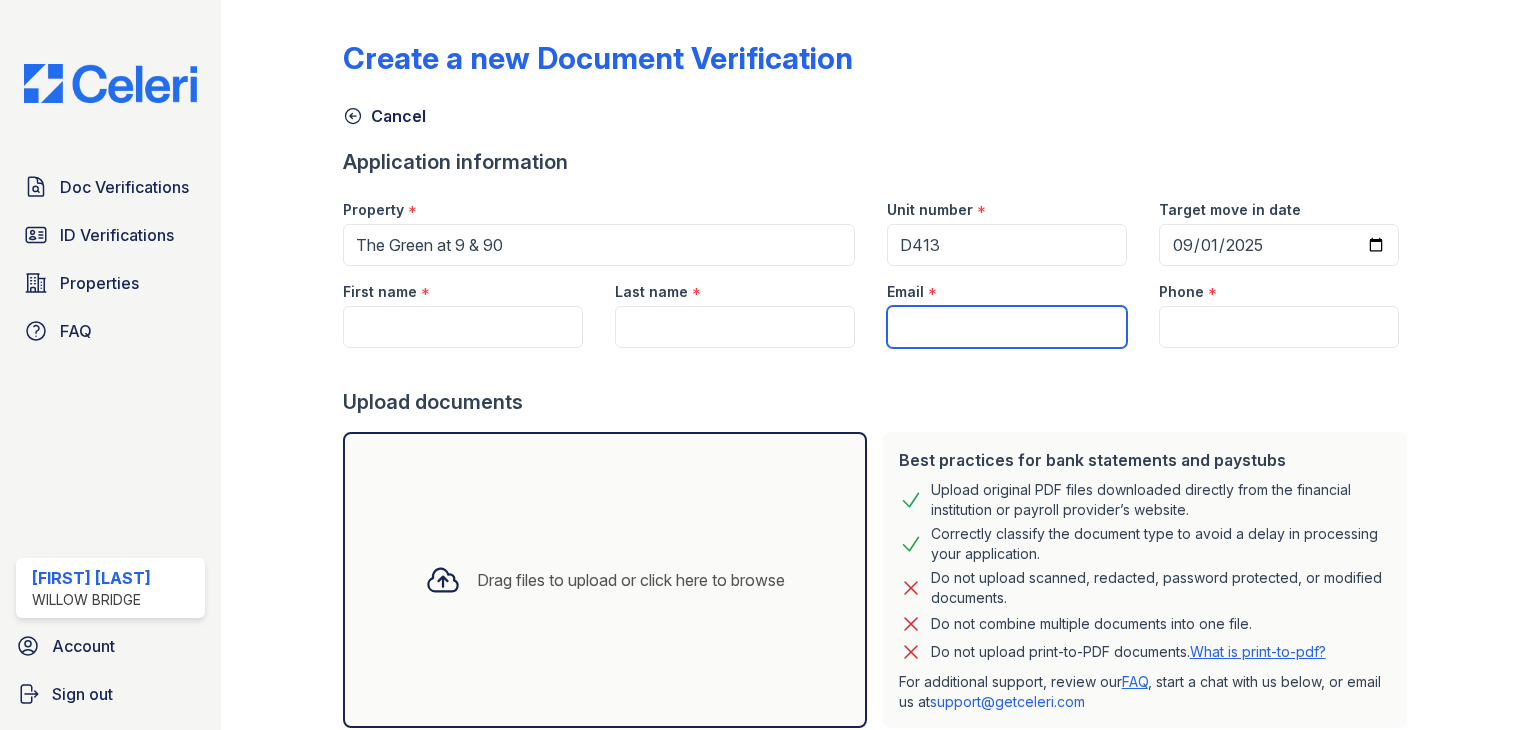 click on "Email" at bounding box center [1007, 327] 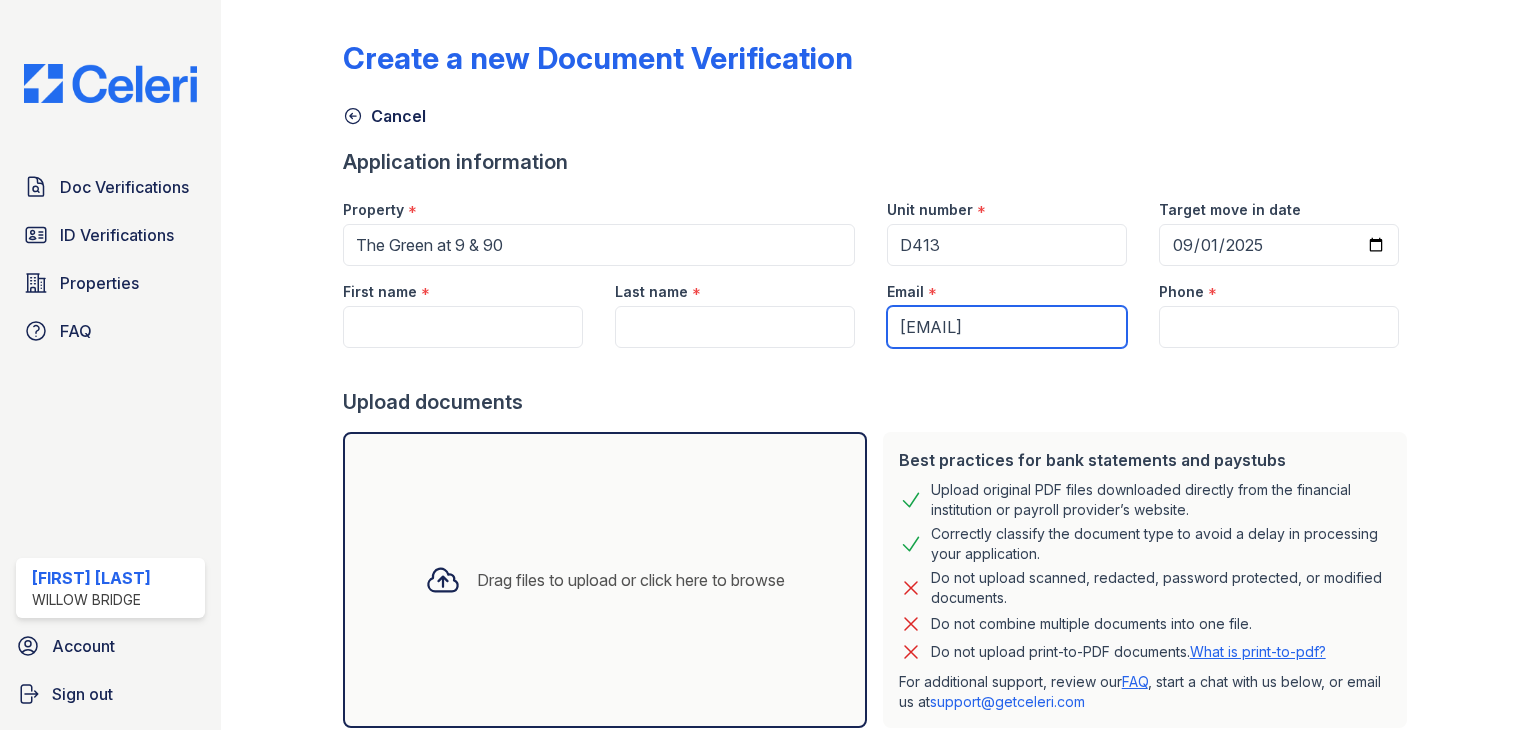 scroll, scrollTop: 0, scrollLeft: 36, axis: horizontal 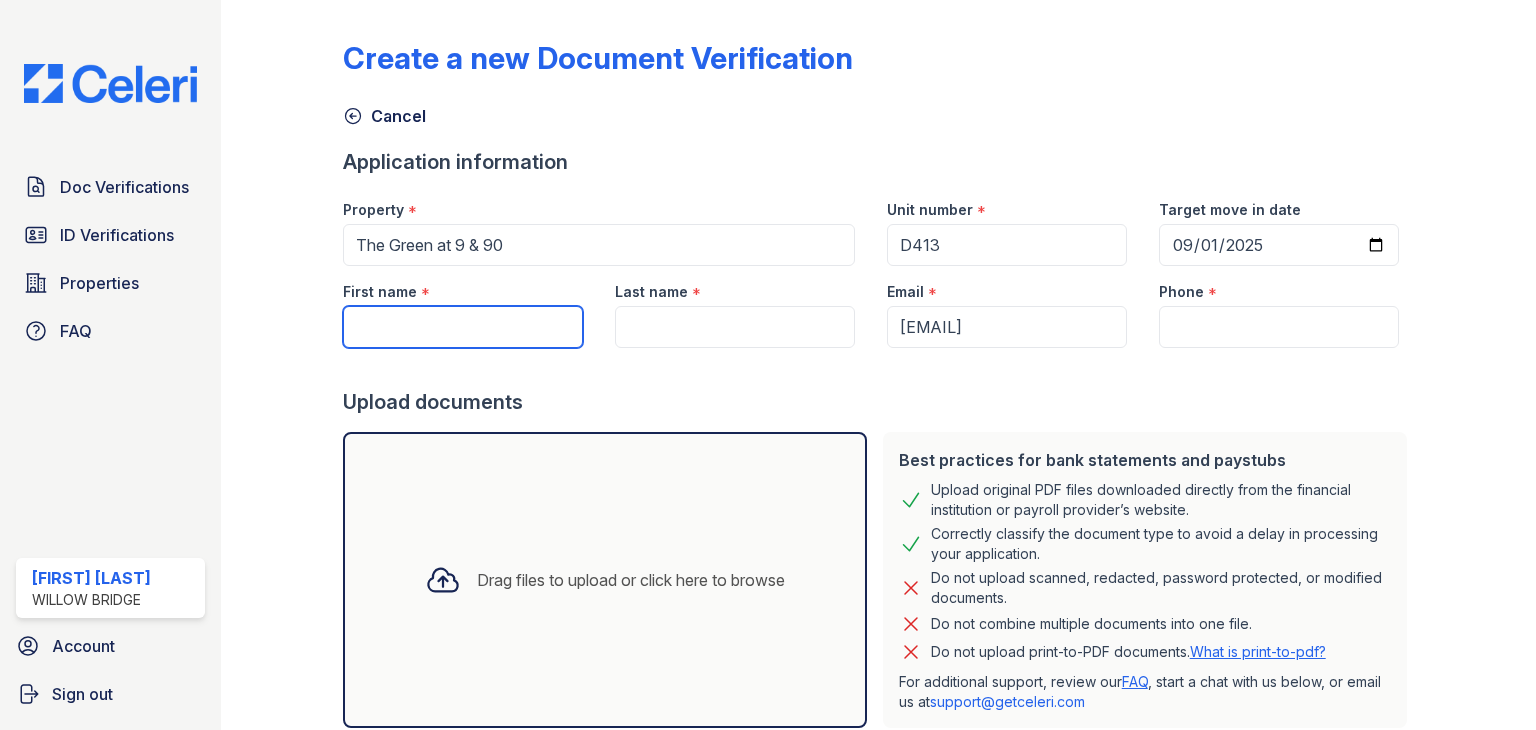 click on "First name" at bounding box center [463, 327] 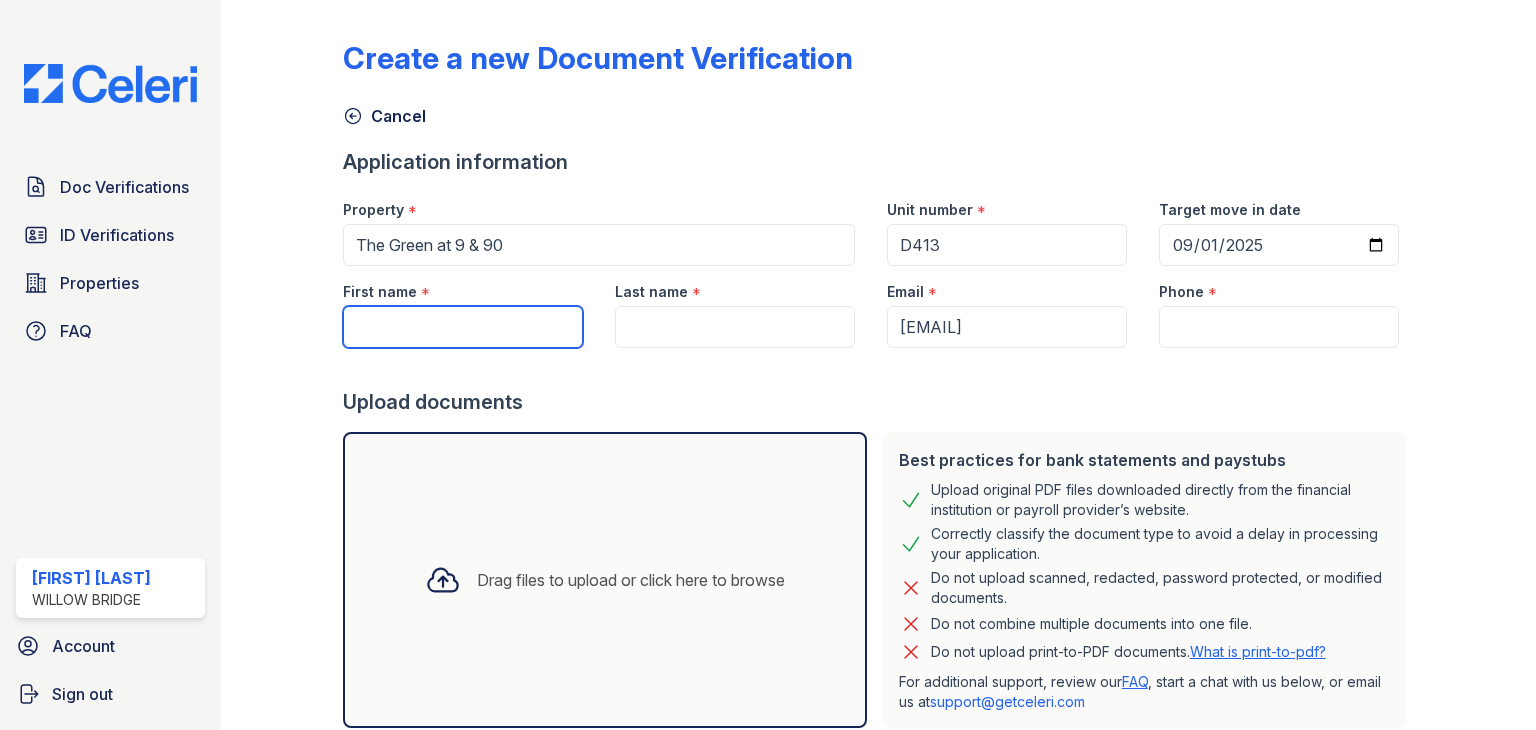 paste on "[FIRST] [LAST] [LAST]" 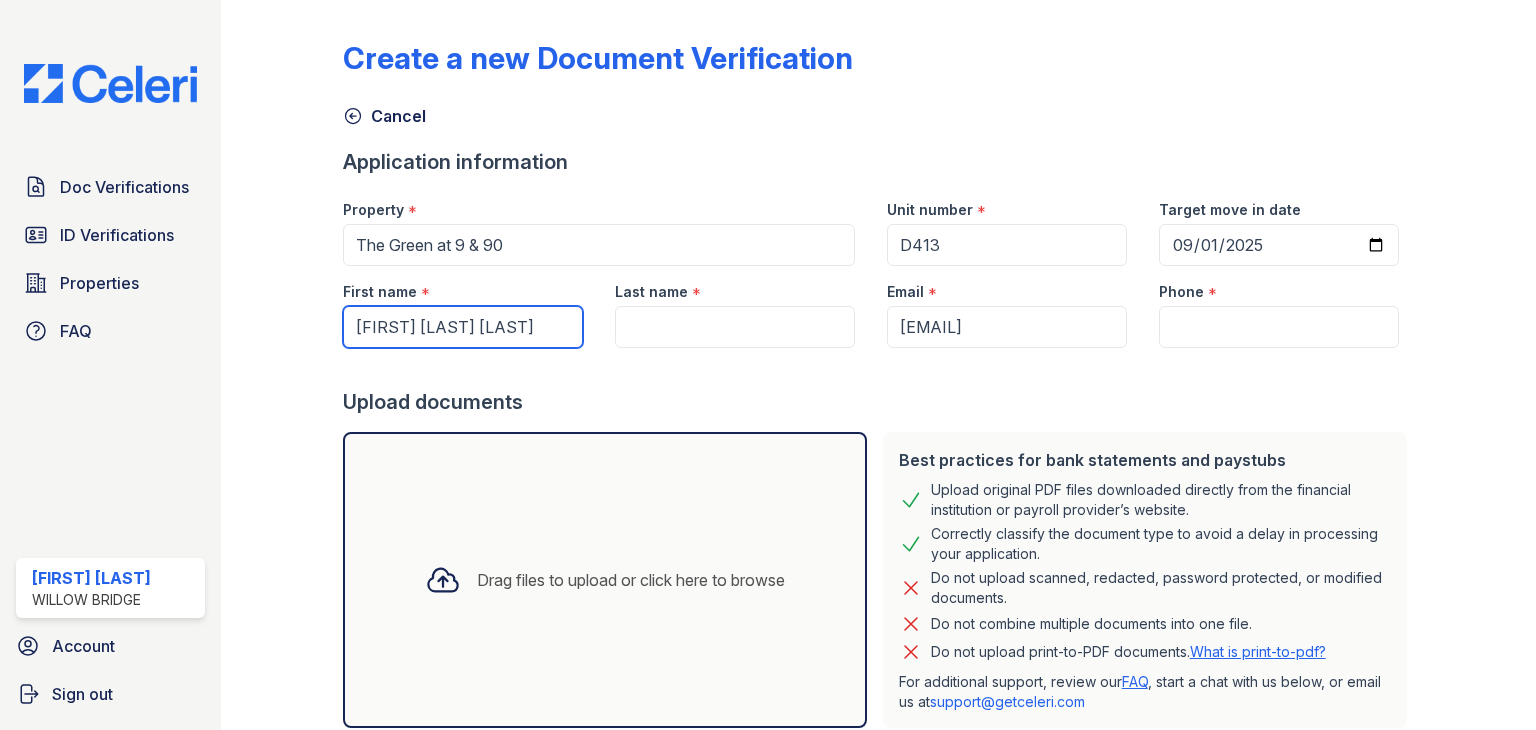 drag, startPoint x: 504, startPoint y: 325, endPoint x: 402, endPoint y: 332, distance: 102.239914 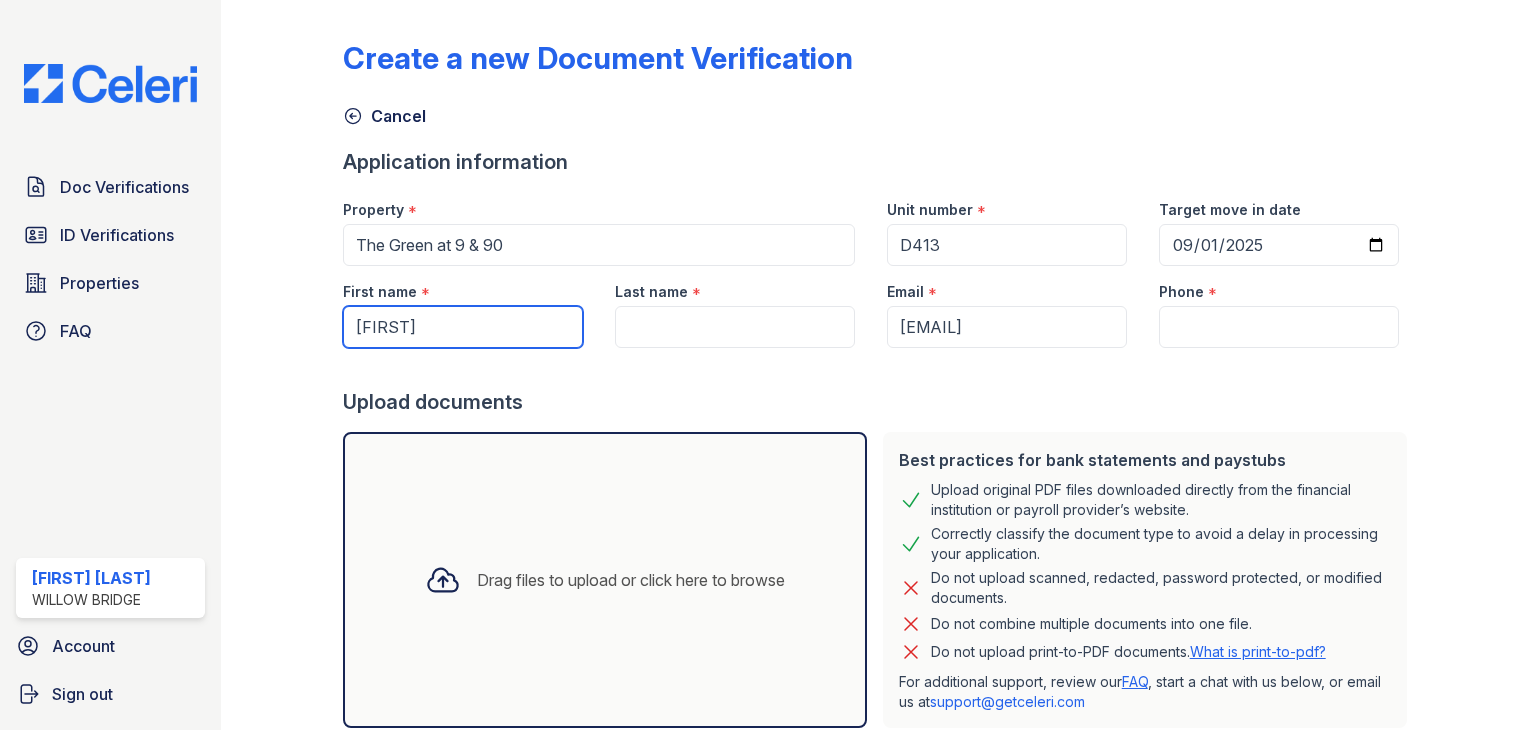 type on "[FIRST]" 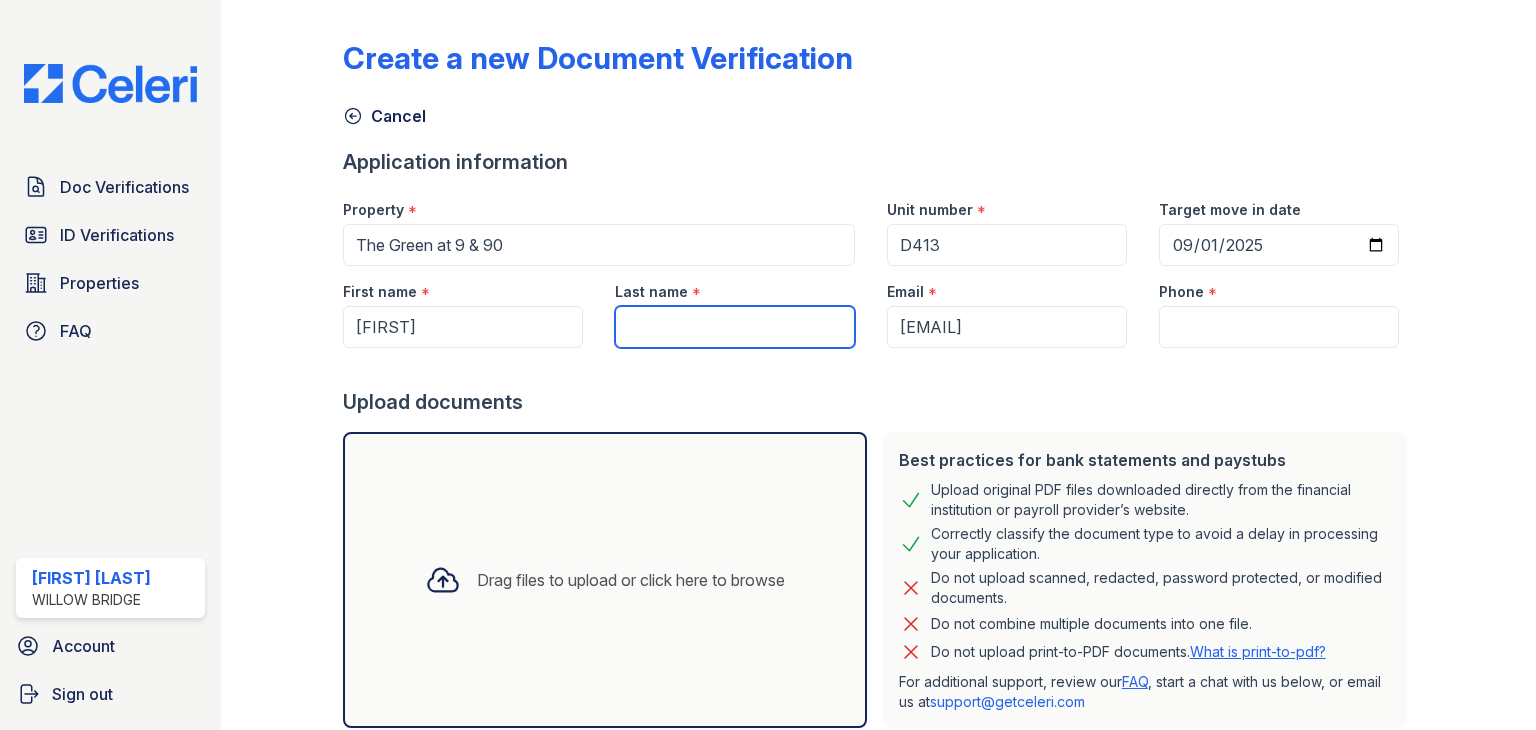 click on "Last name" at bounding box center [735, 327] 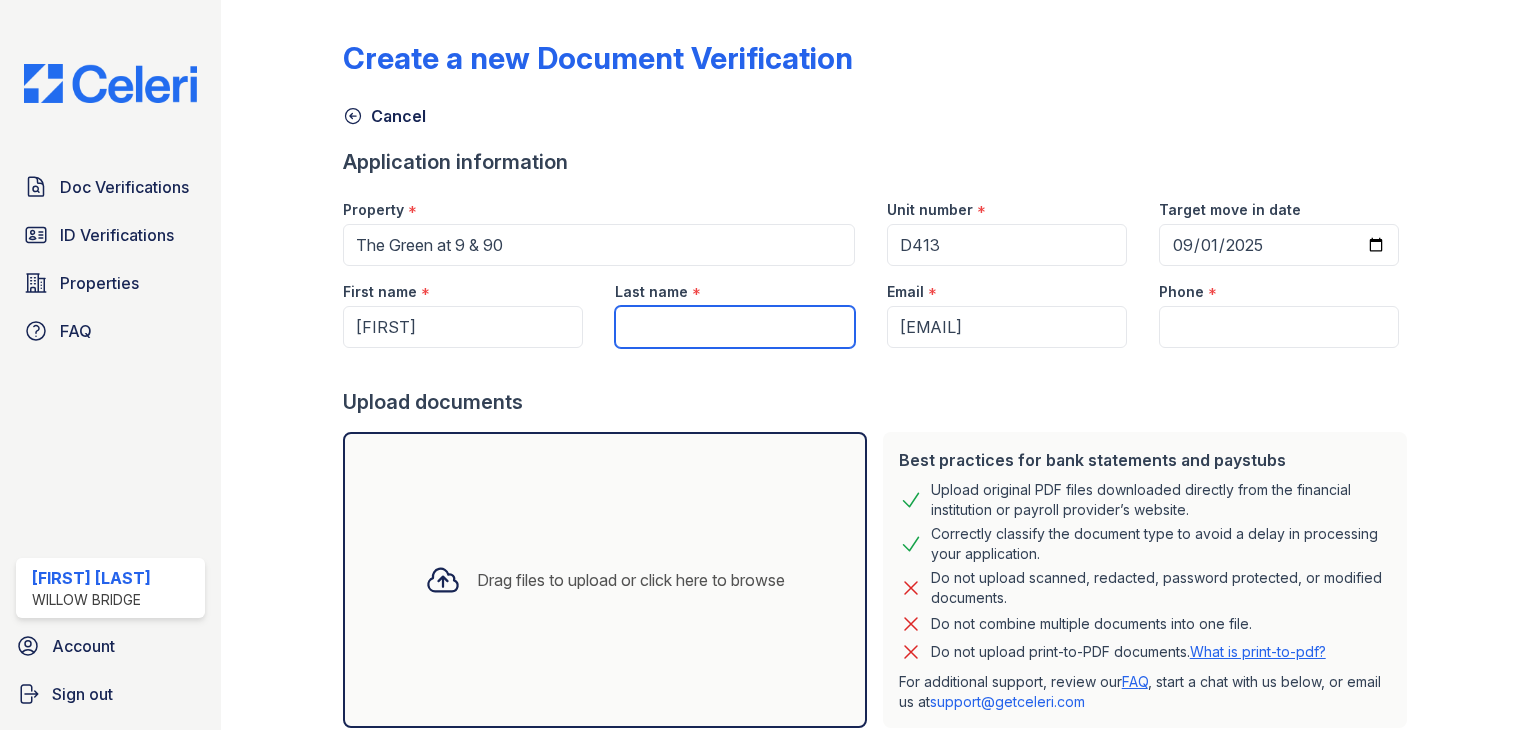 paste on "[LAST] [LAST]" 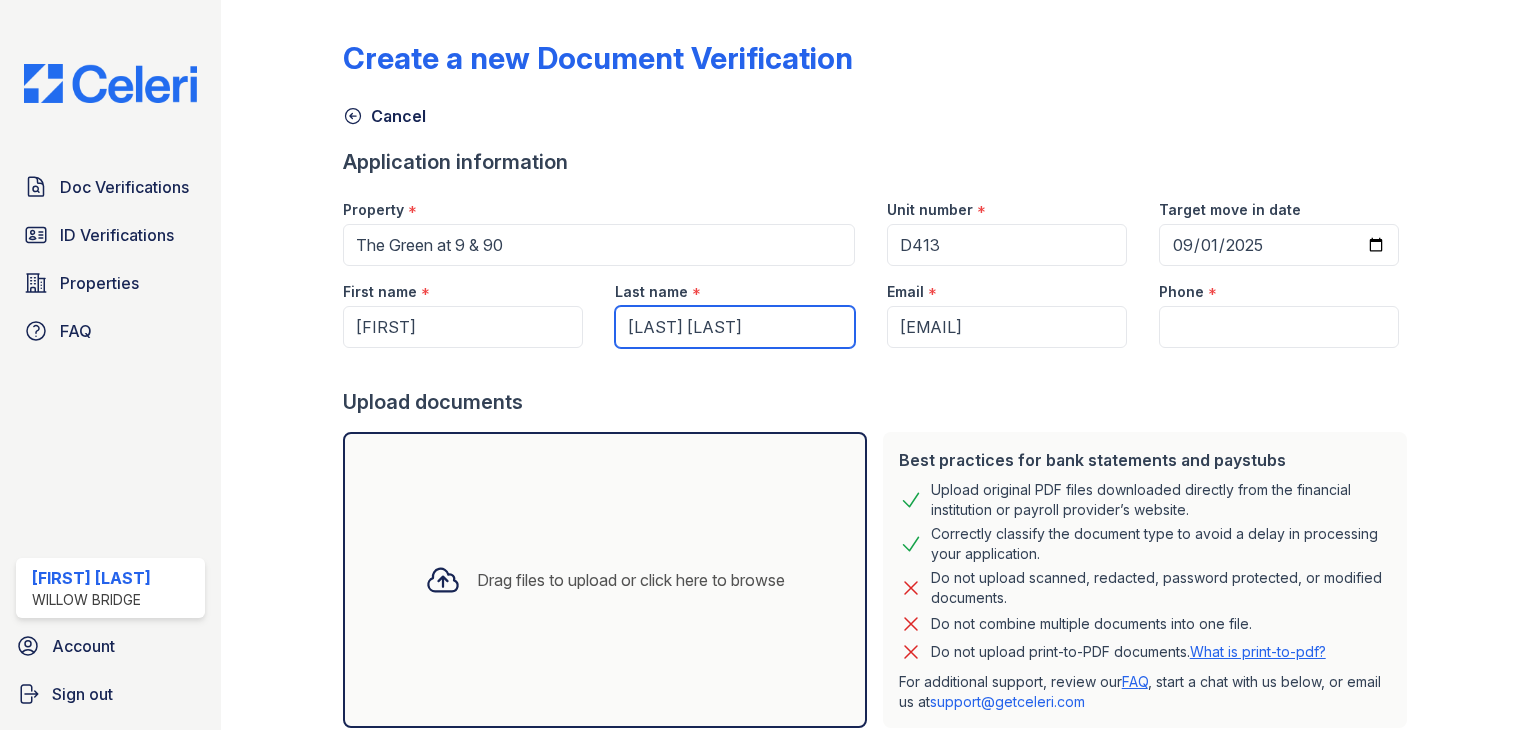 type on "[LAST] [LAST]" 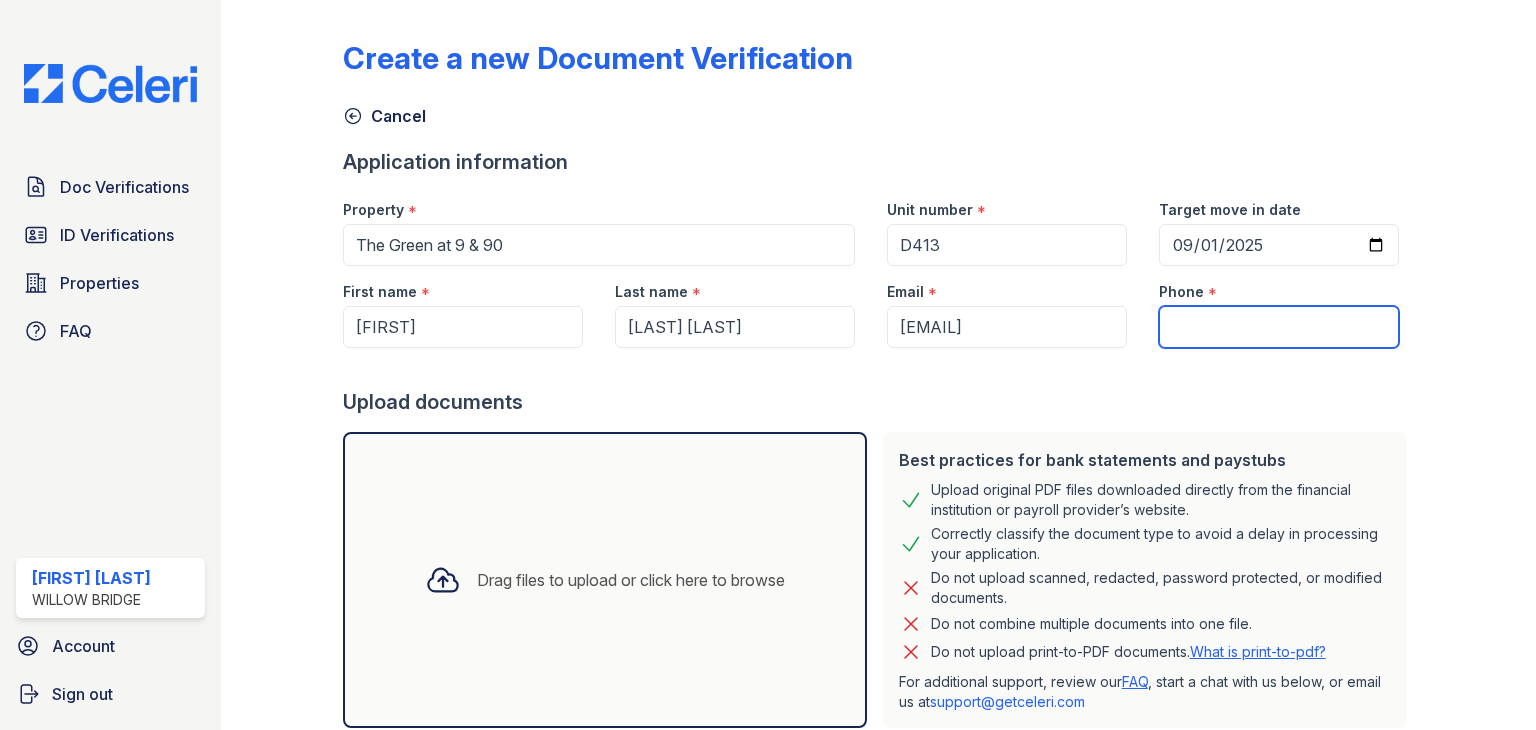 click on "Phone" at bounding box center [1279, 327] 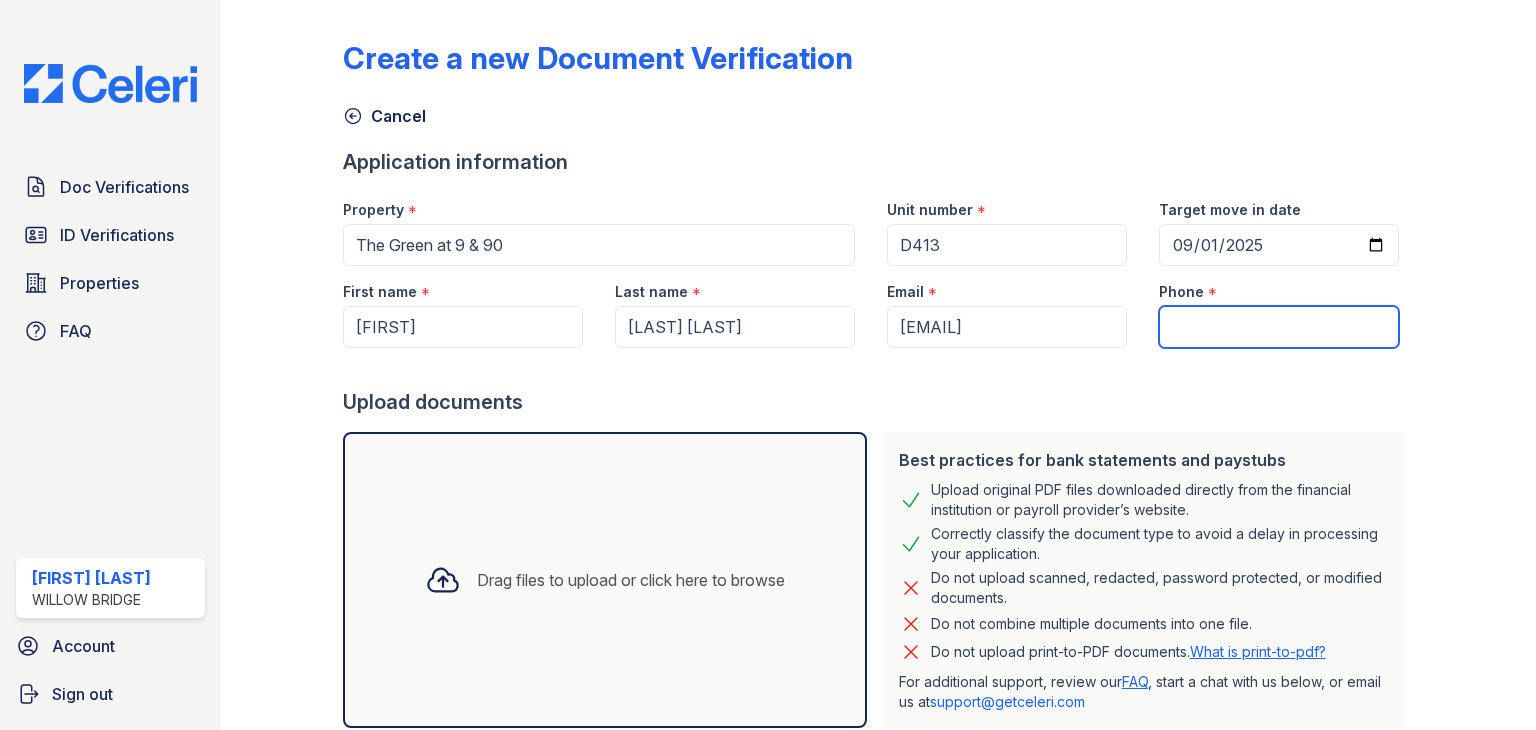 paste on "[PHONE]" 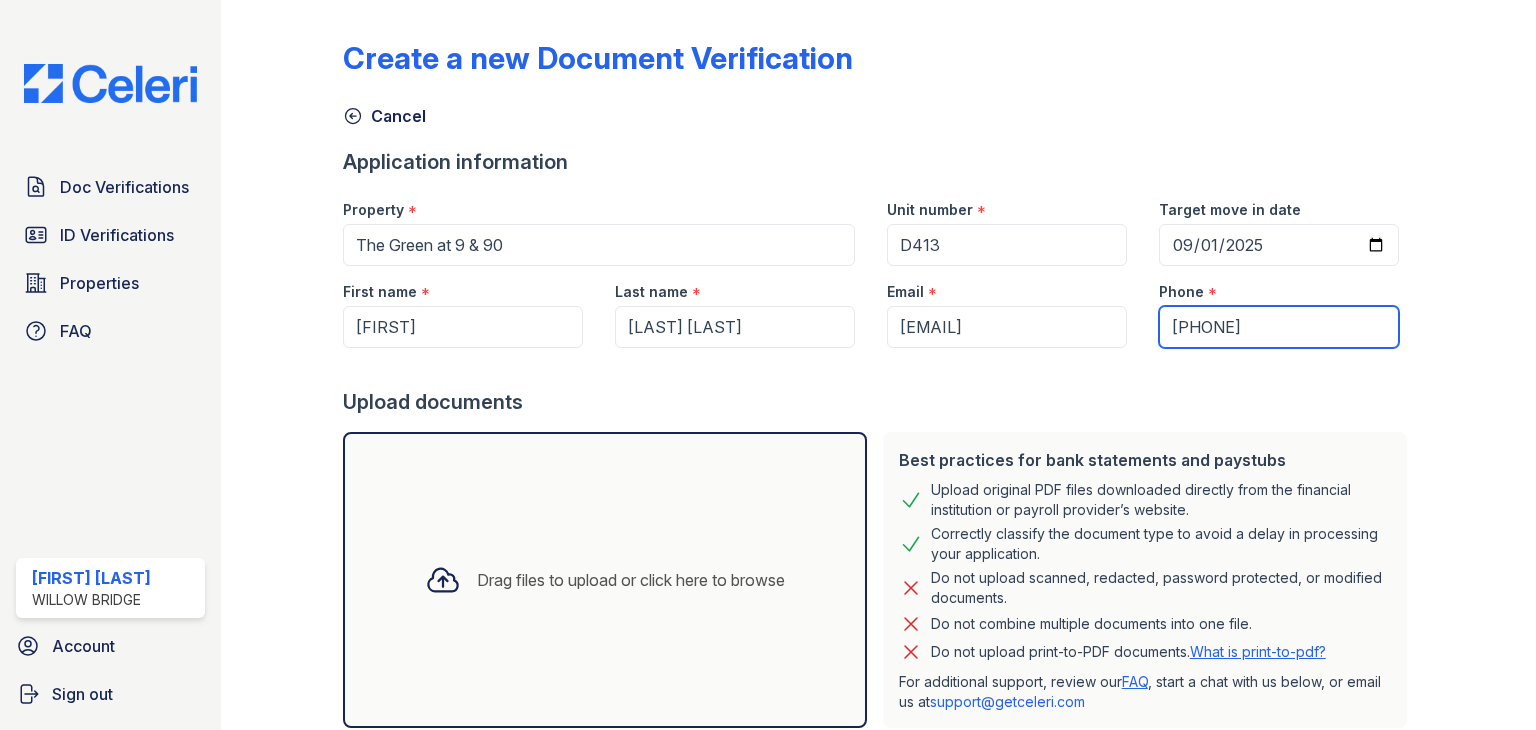 type on "[PHONE]" 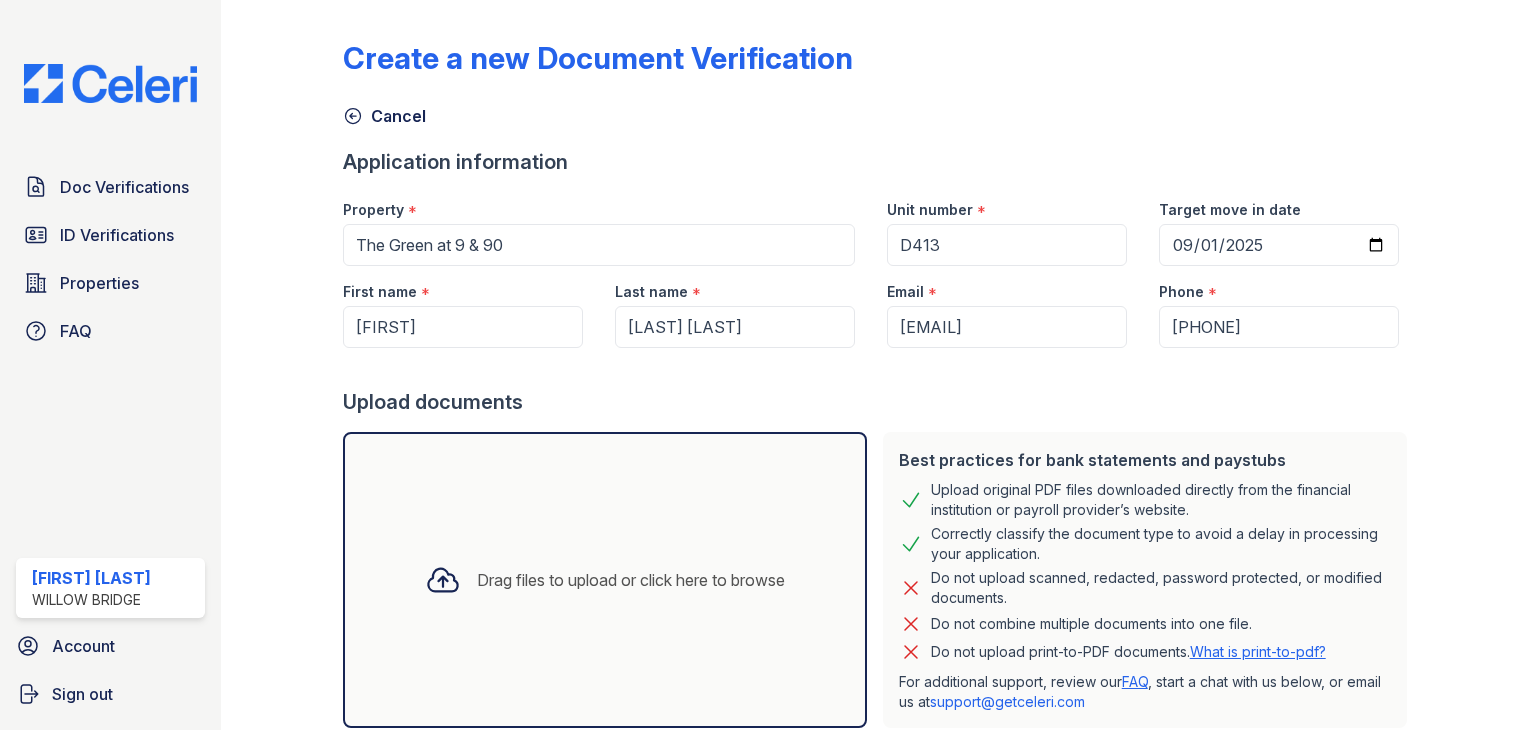 click on "Upload documents" at bounding box center [879, 402] 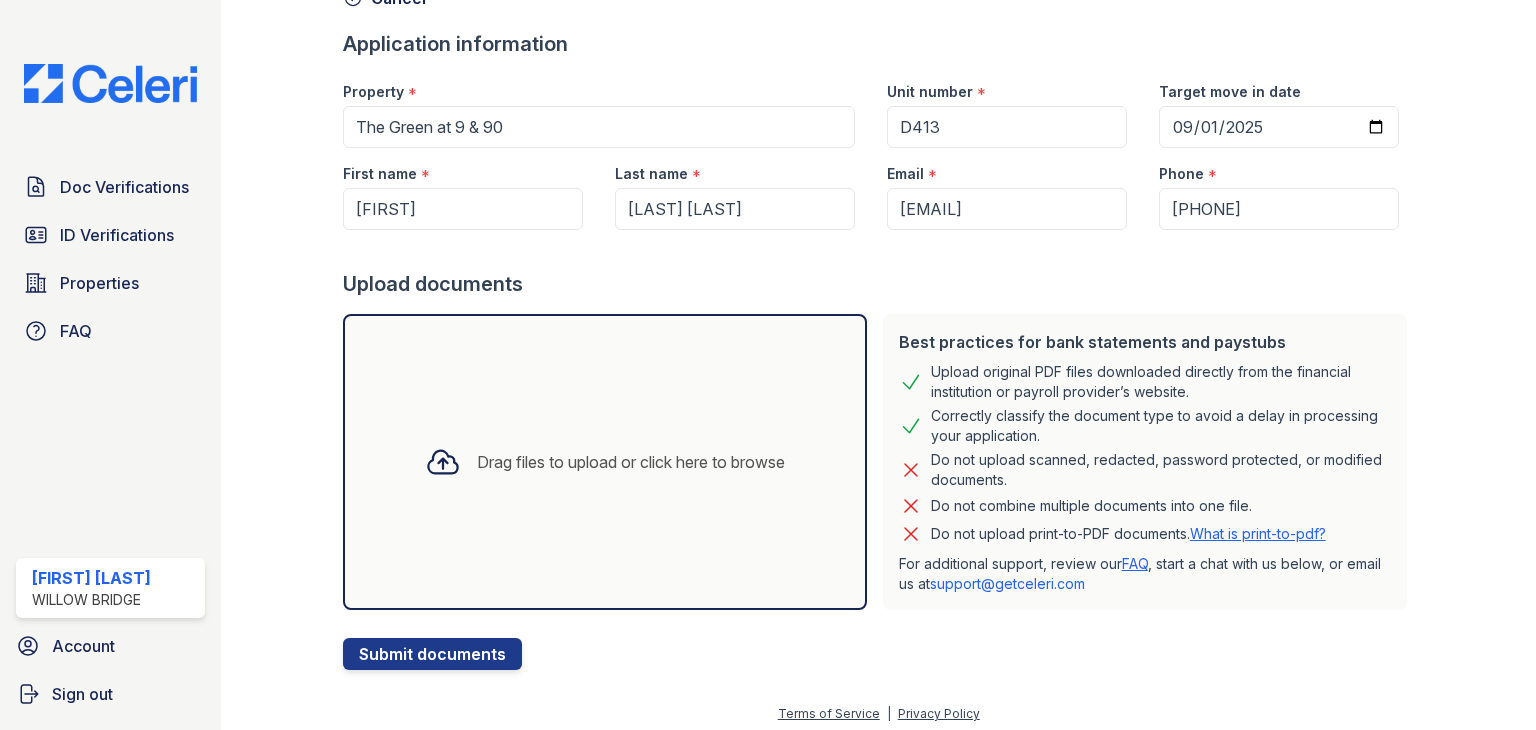 scroll, scrollTop: 125, scrollLeft: 0, axis: vertical 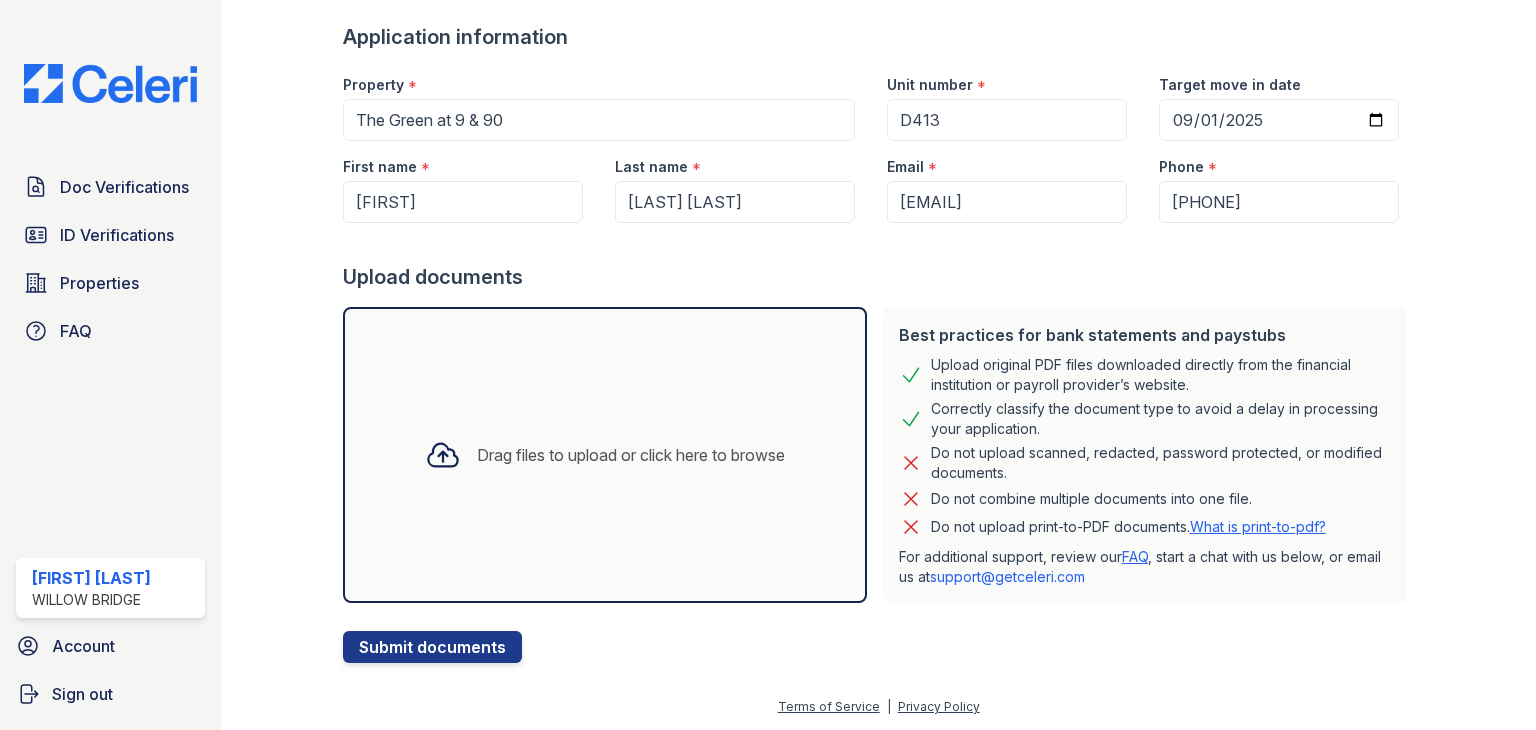 click on "Drag files to upload or click here to browse" at bounding box center [631, 455] 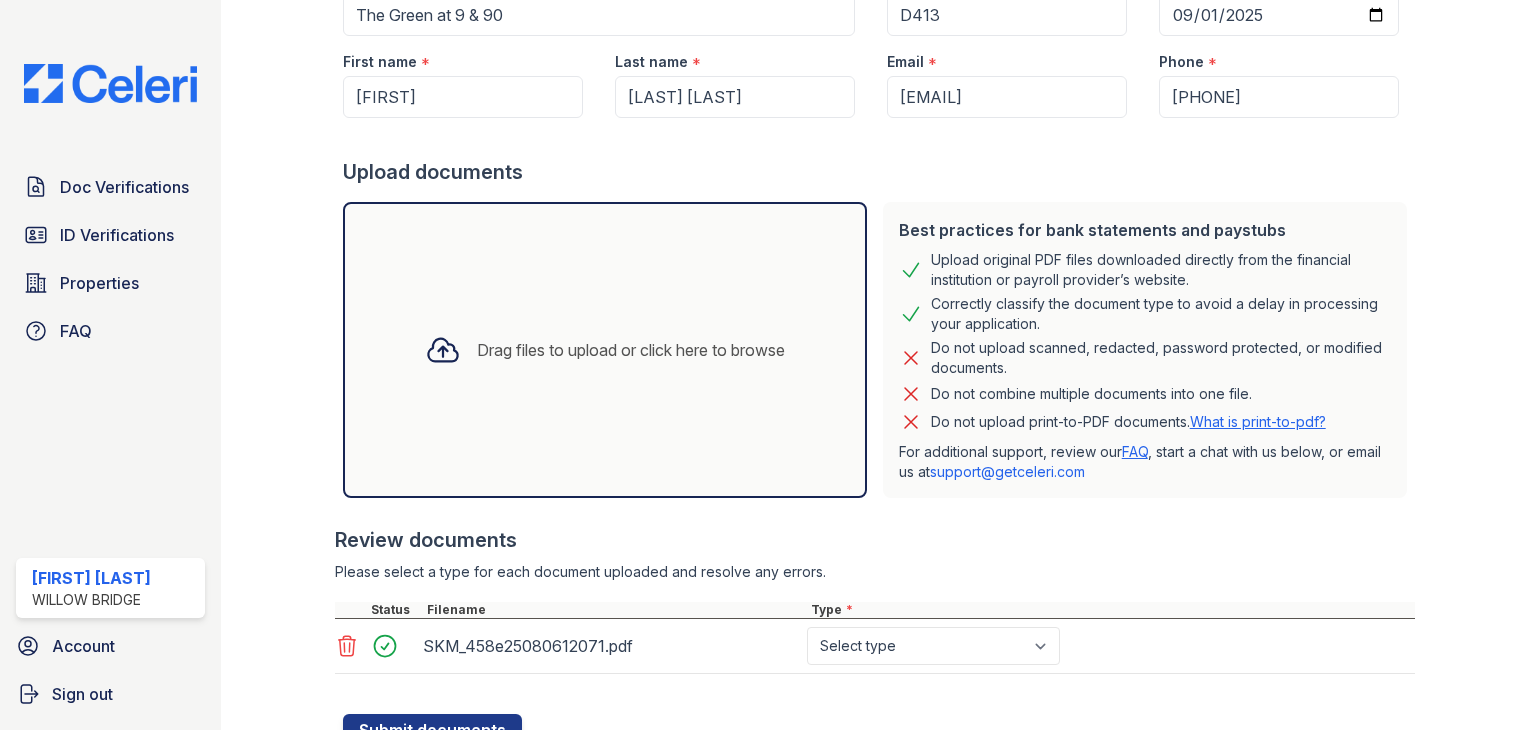 scroll, scrollTop: 312, scrollLeft: 0, axis: vertical 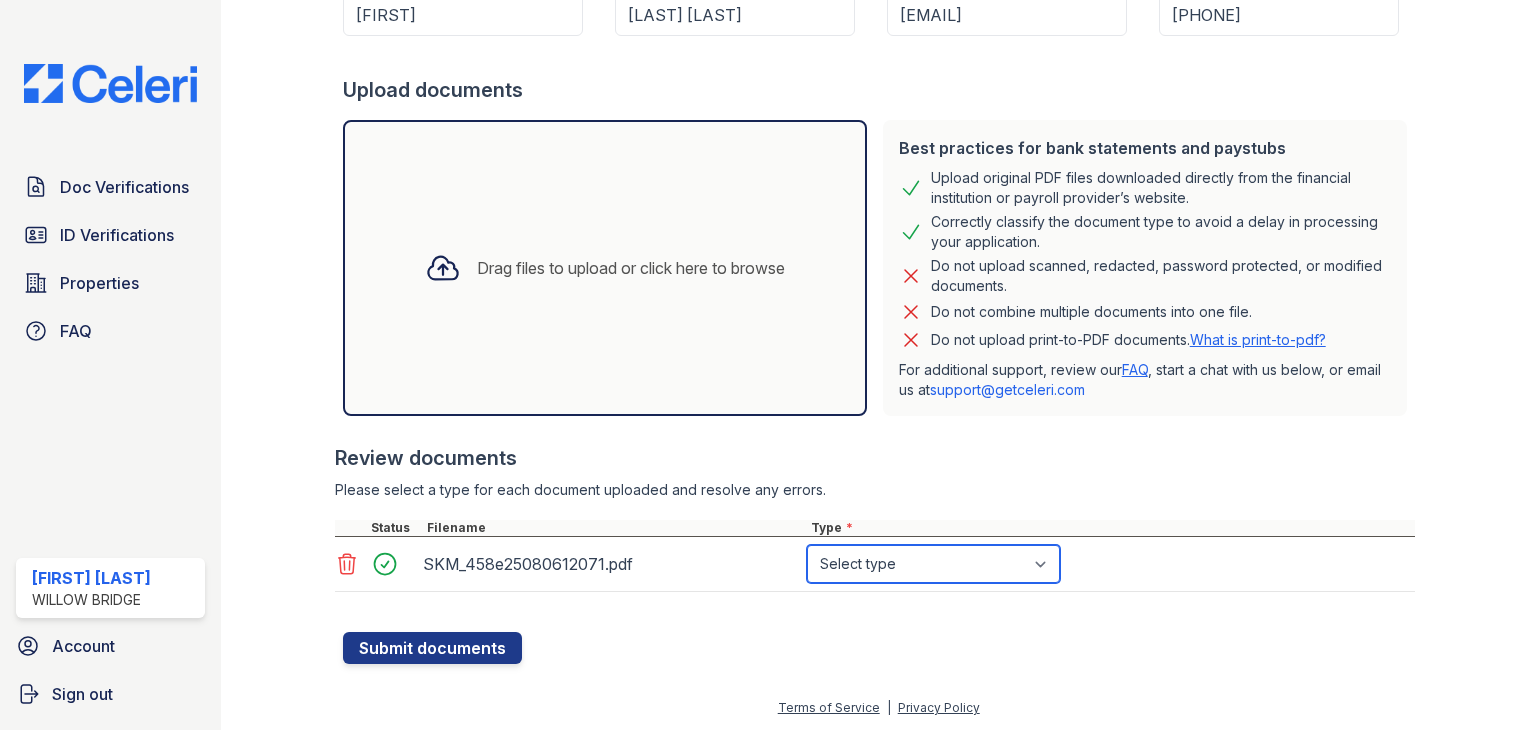 click on "Select type
Paystub
Bank Statement
Offer Letter
Tax Documents
Benefit Award Letter
Investment Account Statement
Other" at bounding box center [933, 564] 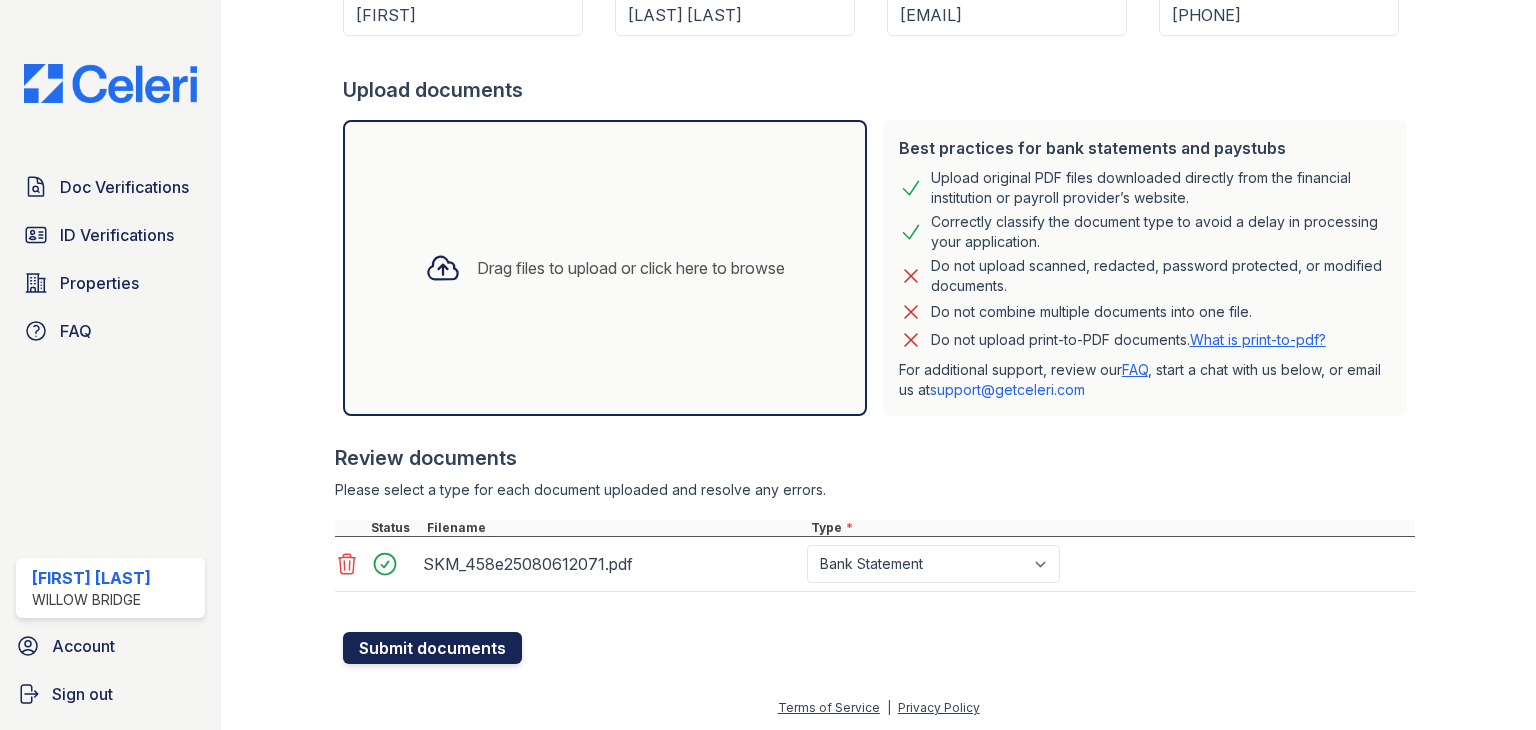 click on "Submit documents" at bounding box center (432, 648) 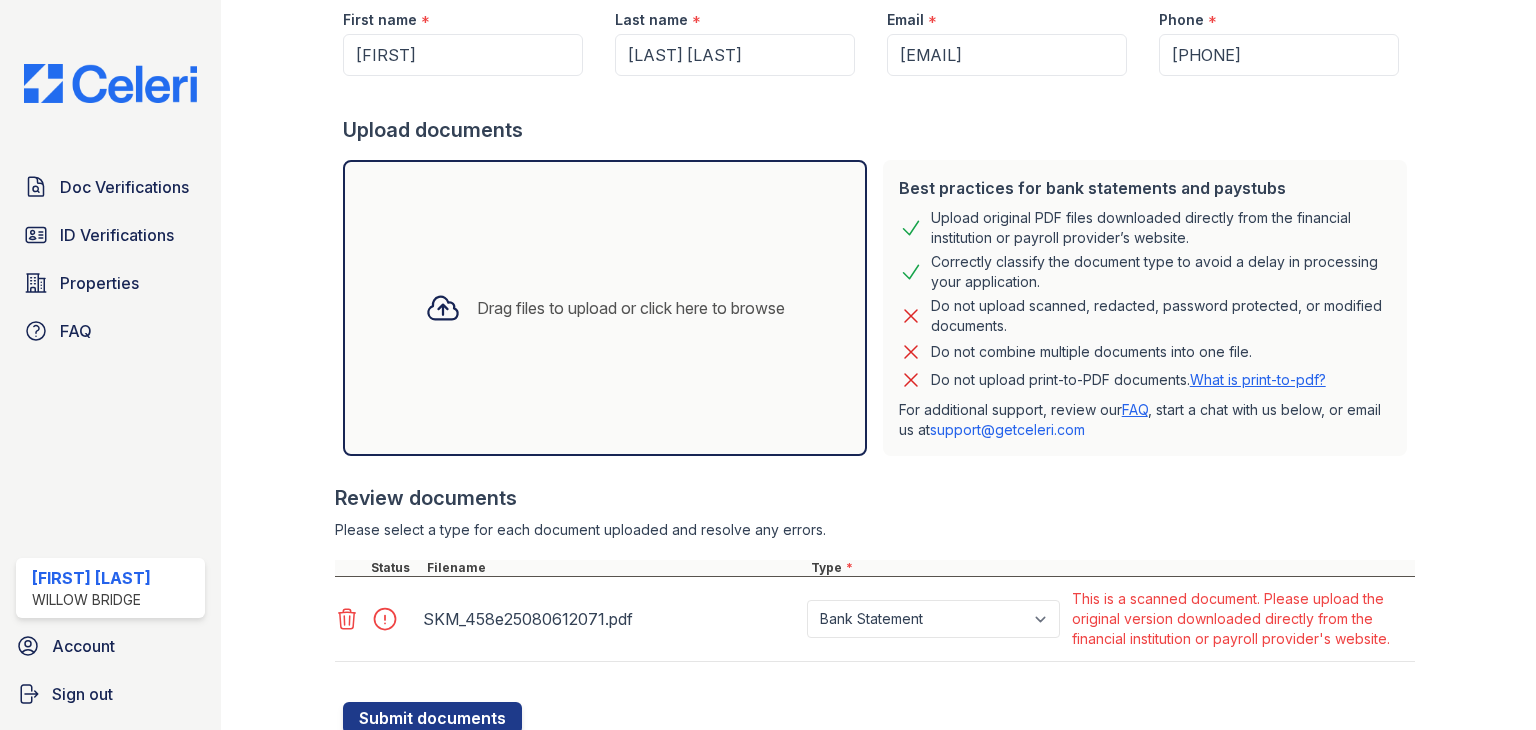 scroll, scrollTop: 399, scrollLeft: 0, axis: vertical 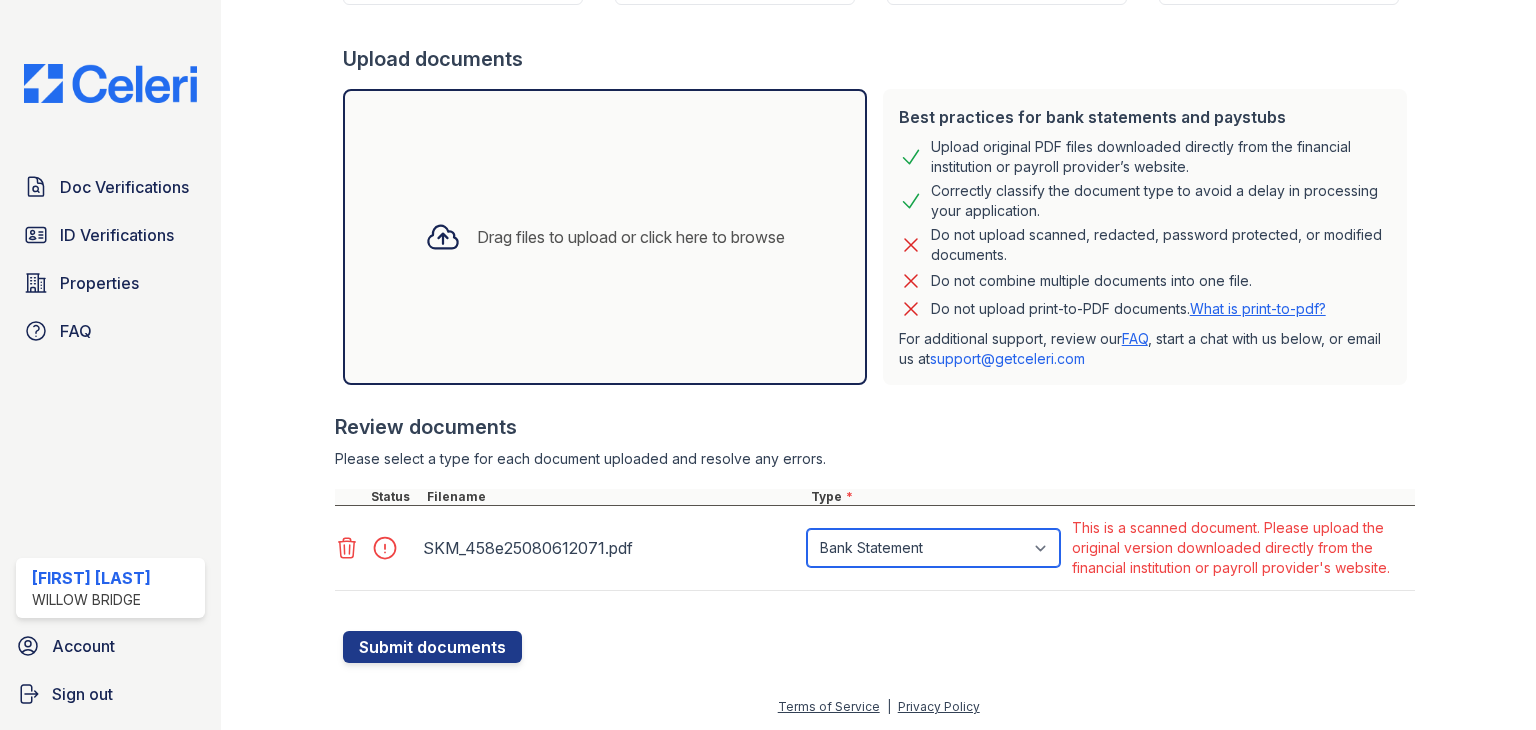 click on "Paystub
Bank Statement
Offer Letter
Tax Documents
Benefit Award Letter
Investment Account Statement
Other" at bounding box center [933, 548] 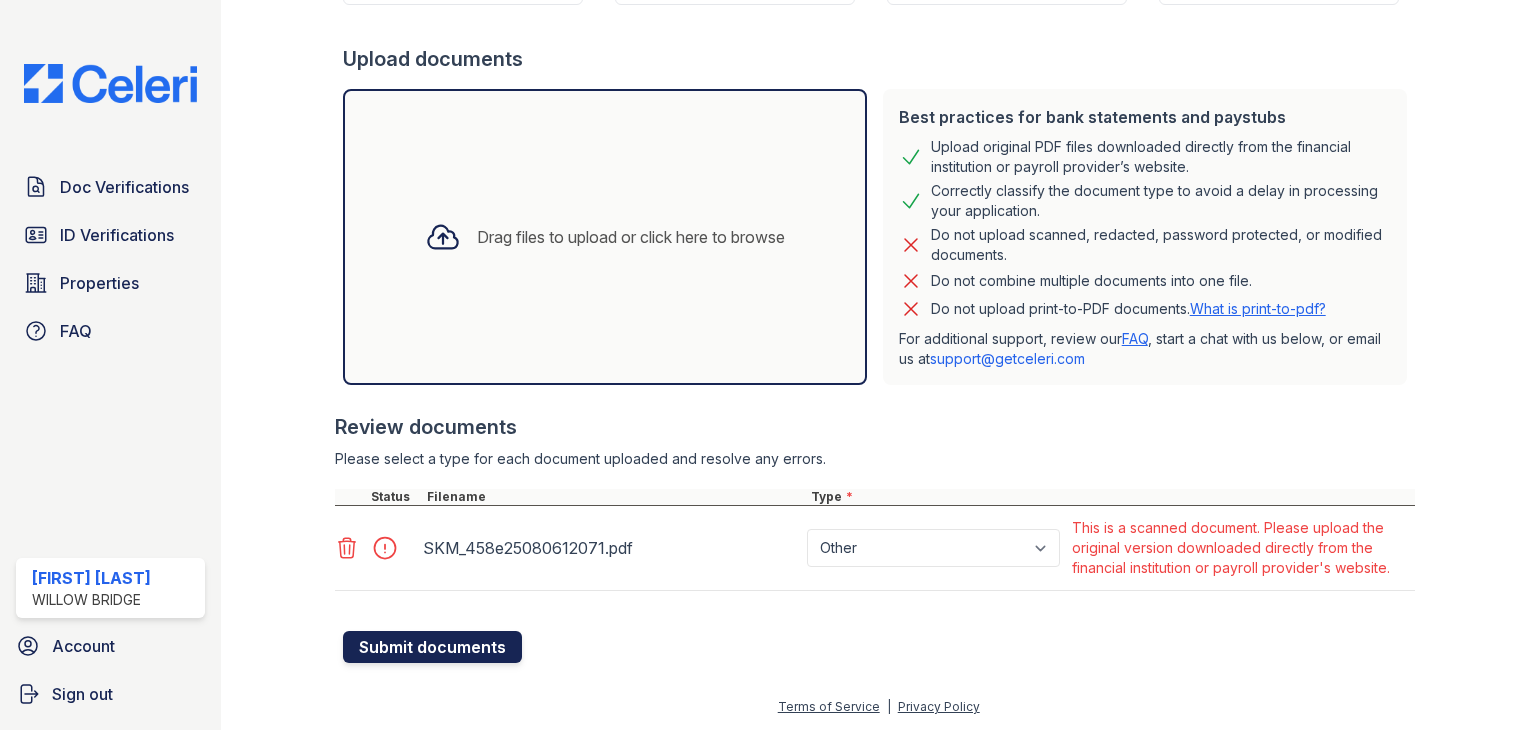 click on "Submit documents" at bounding box center (432, 647) 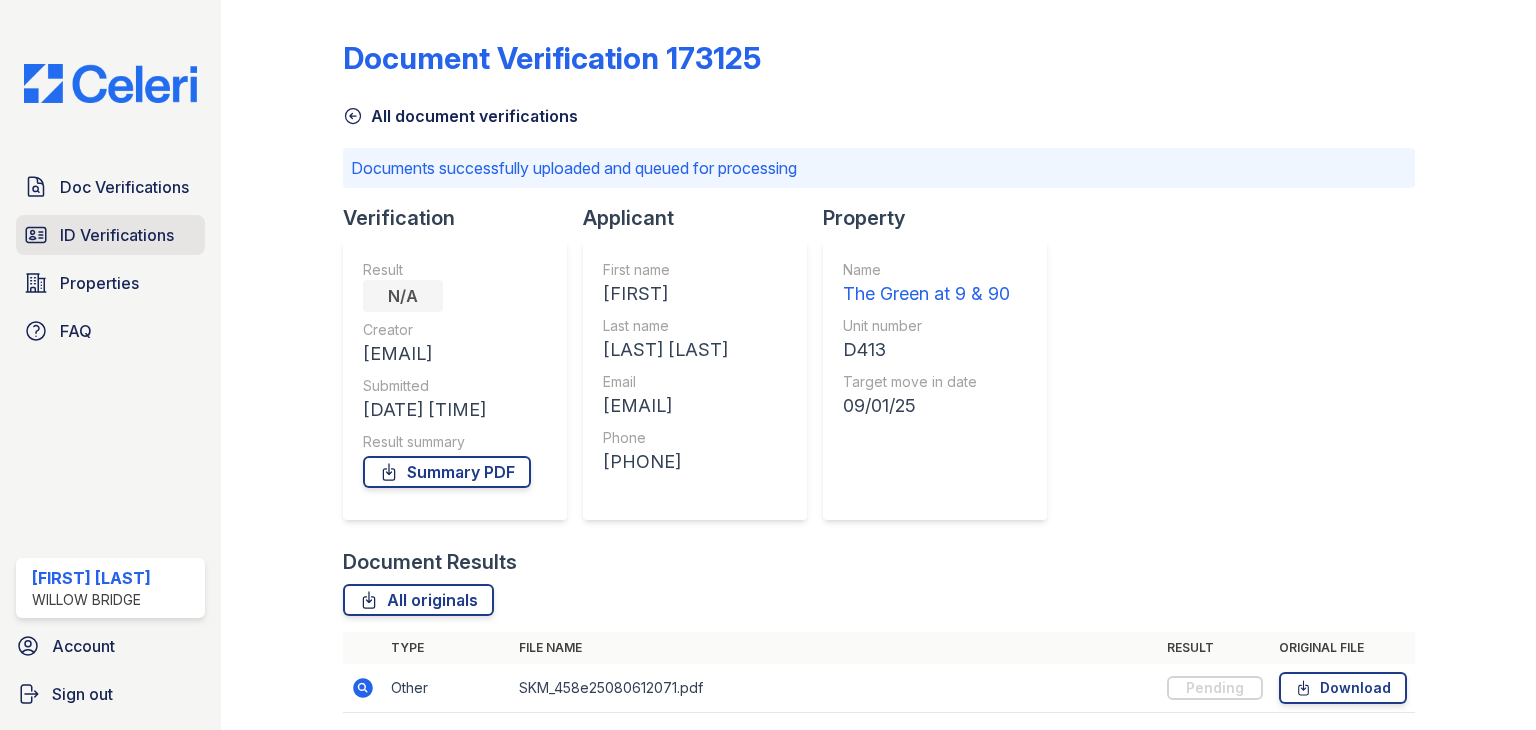 click on "ID Verifications" at bounding box center [117, 235] 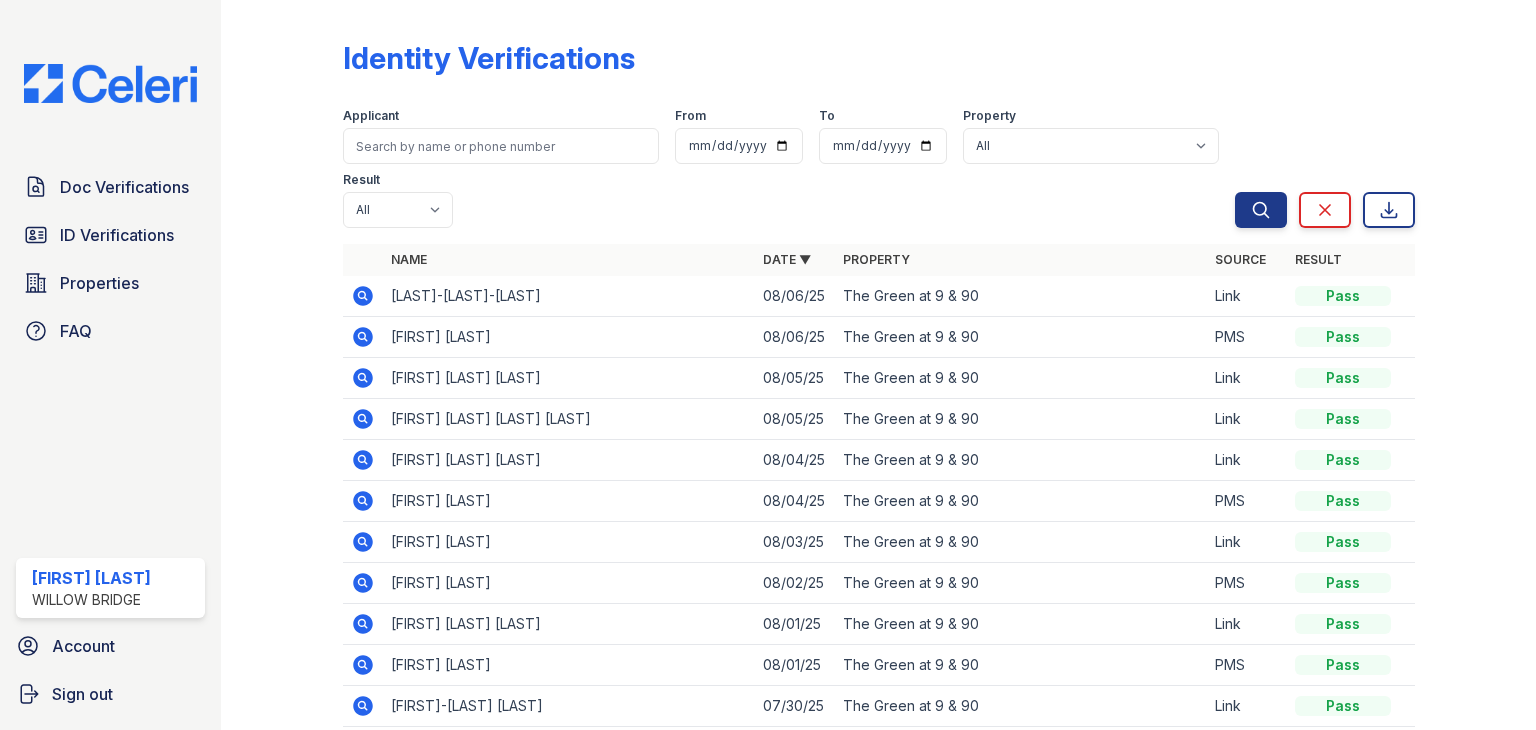 click 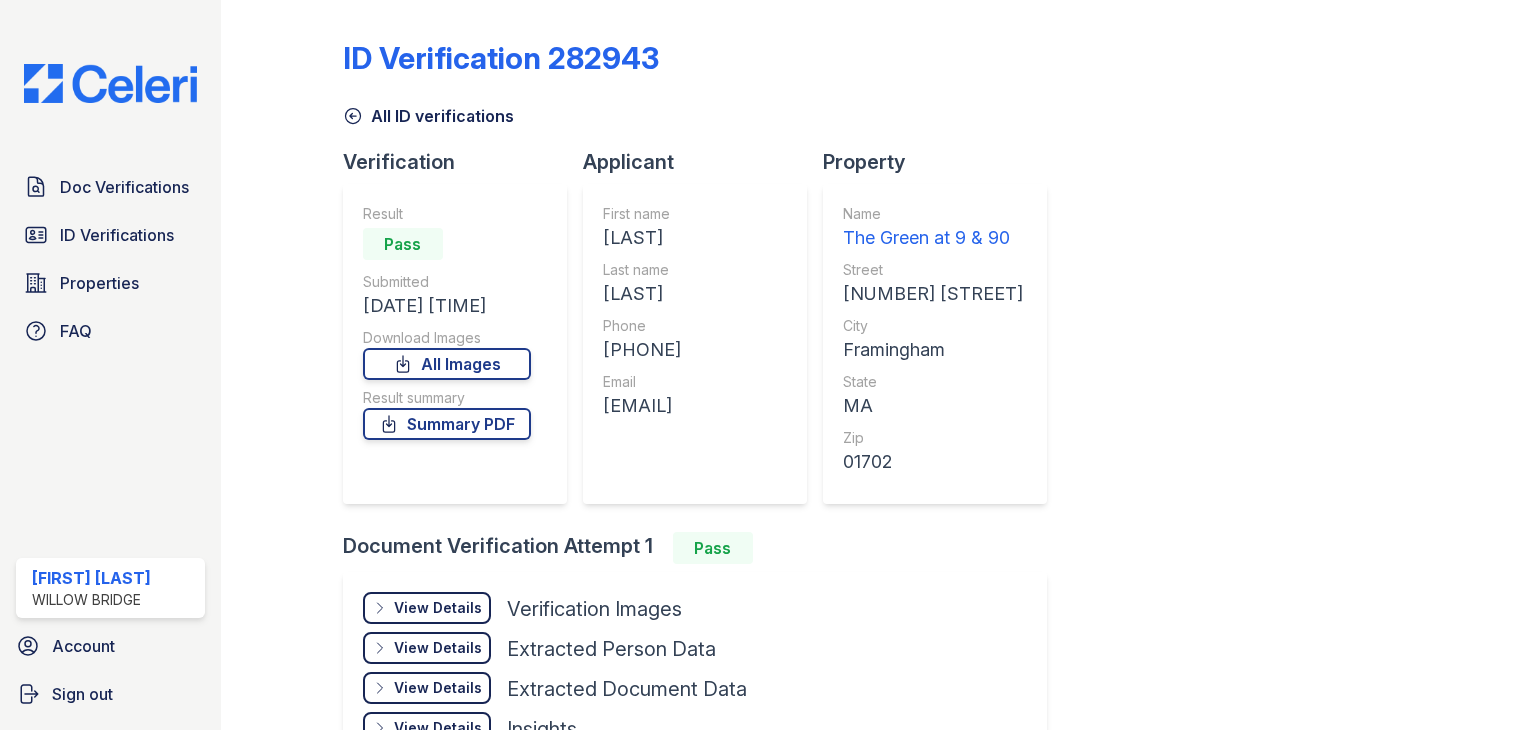scroll, scrollTop: 0, scrollLeft: 0, axis: both 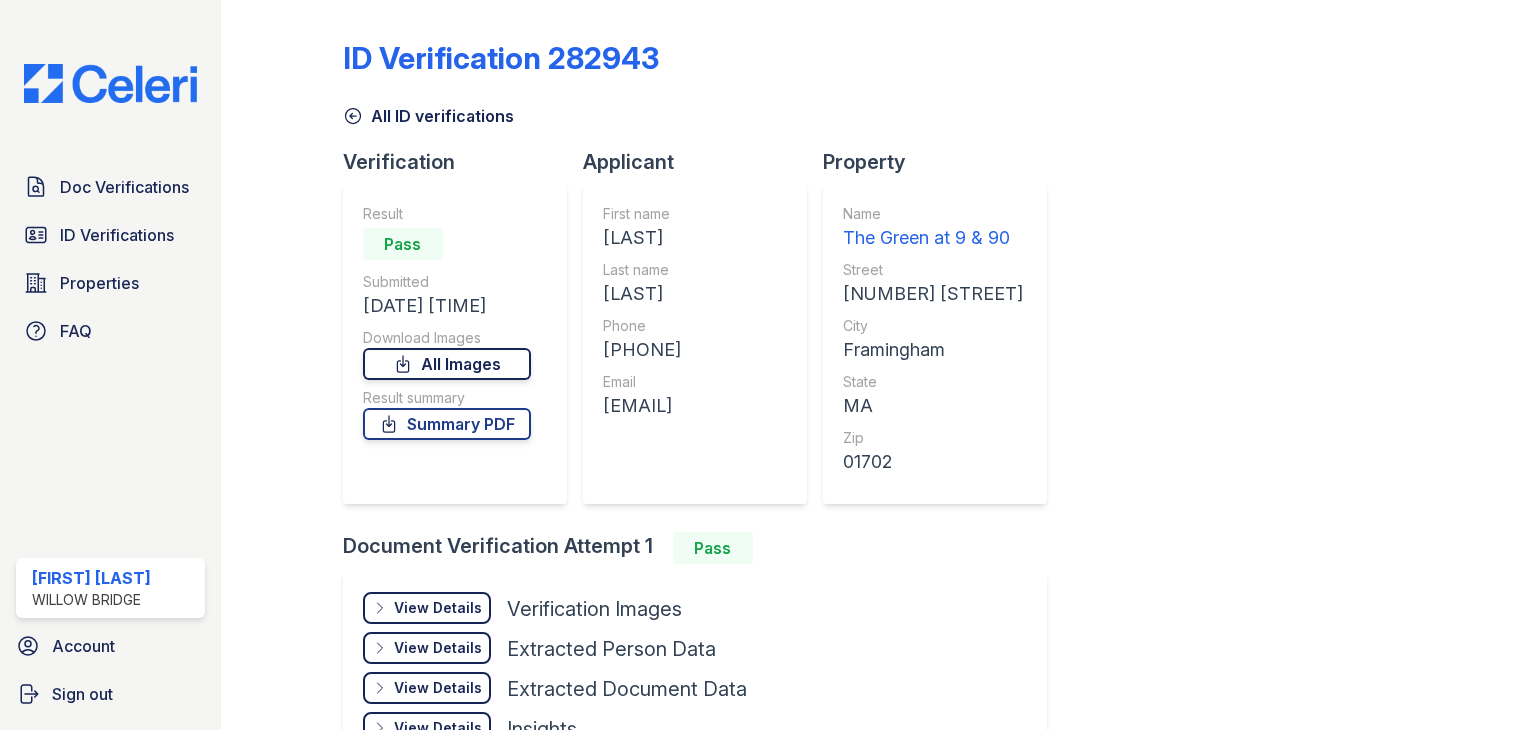 click on "All Images" at bounding box center [447, 364] 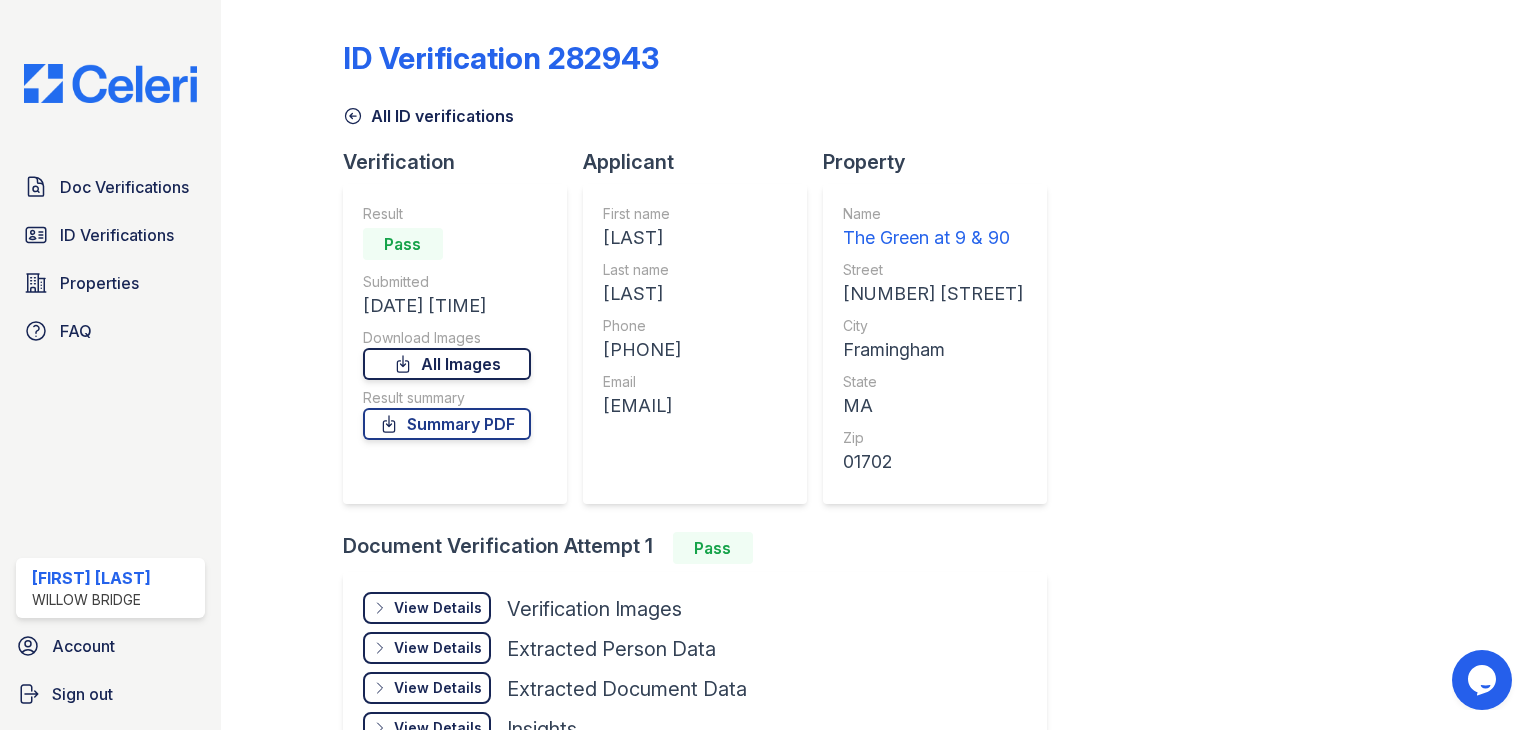 scroll, scrollTop: 0, scrollLeft: 0, axis: both 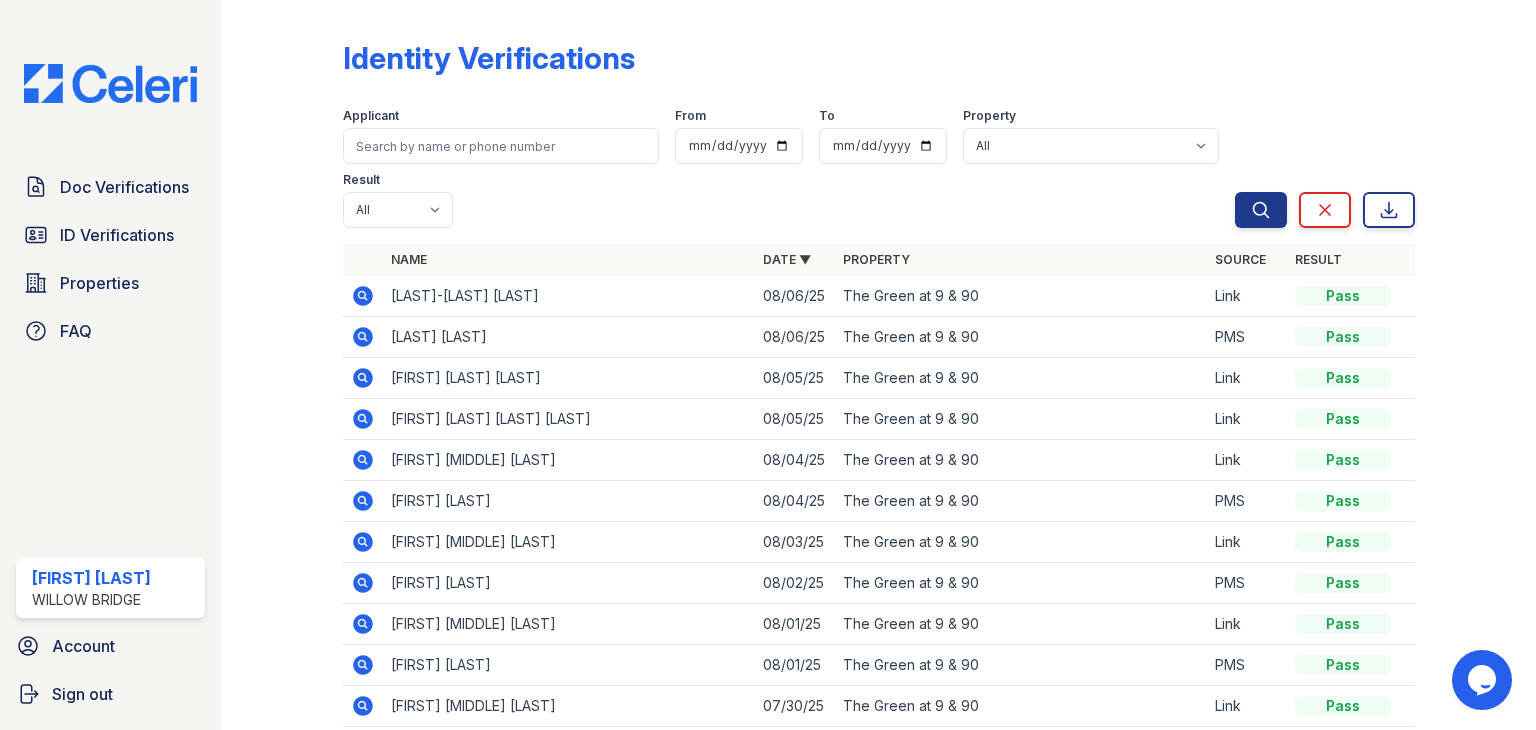 click 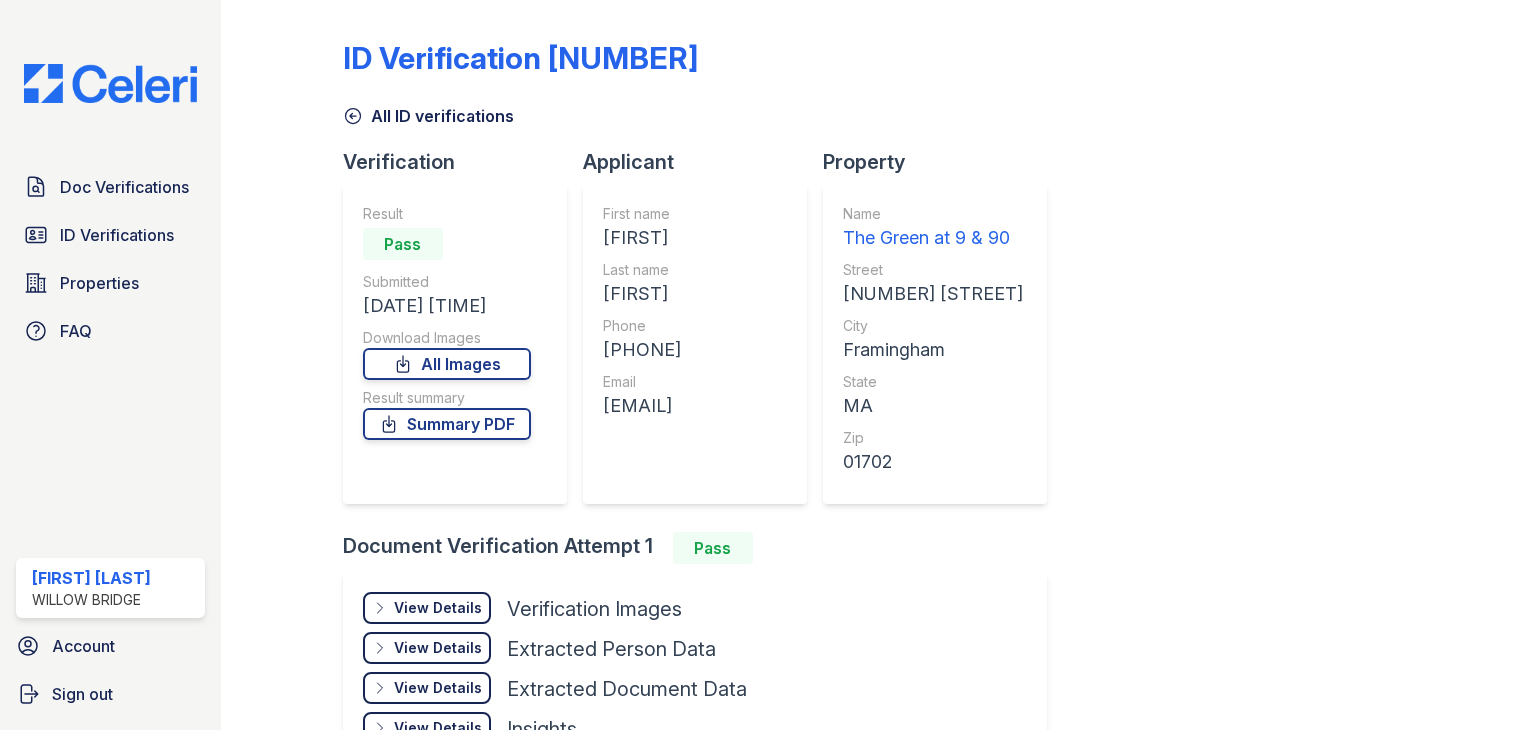 scroll, scrollTop: 0, scrollLeft: 0, axis: both 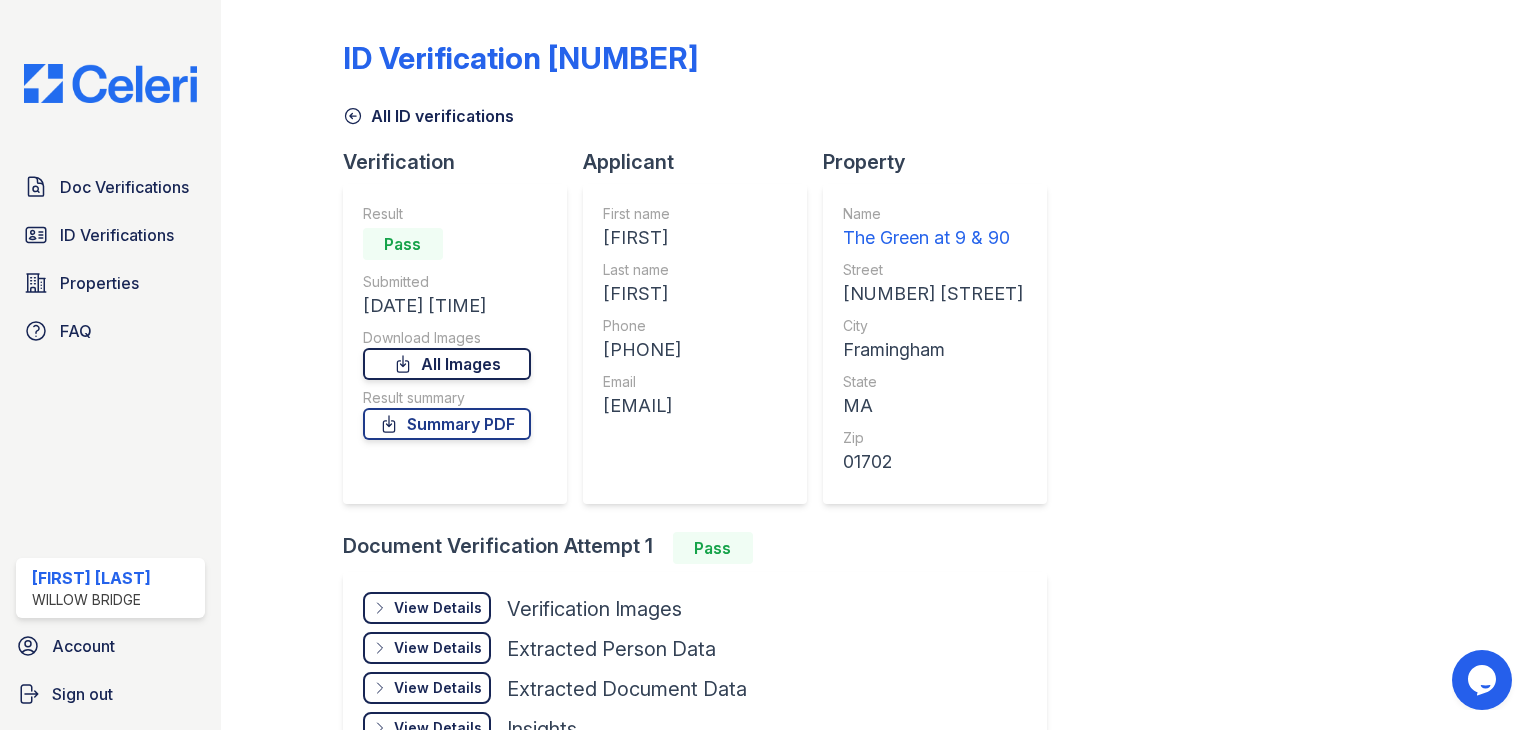 click on "All Images" at bounding box center (447, 364) 